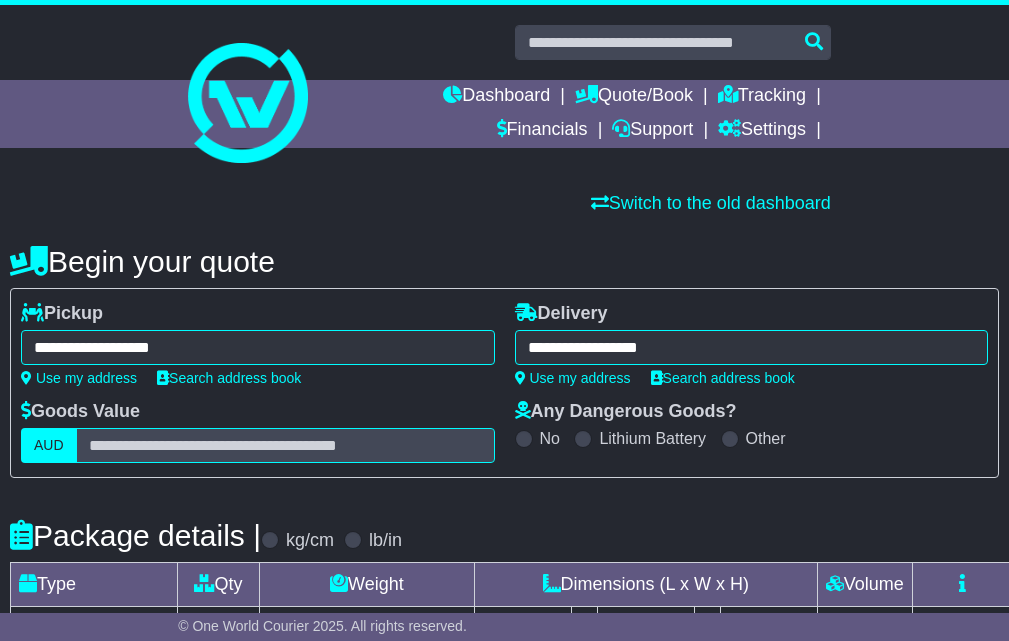 select on "*****" 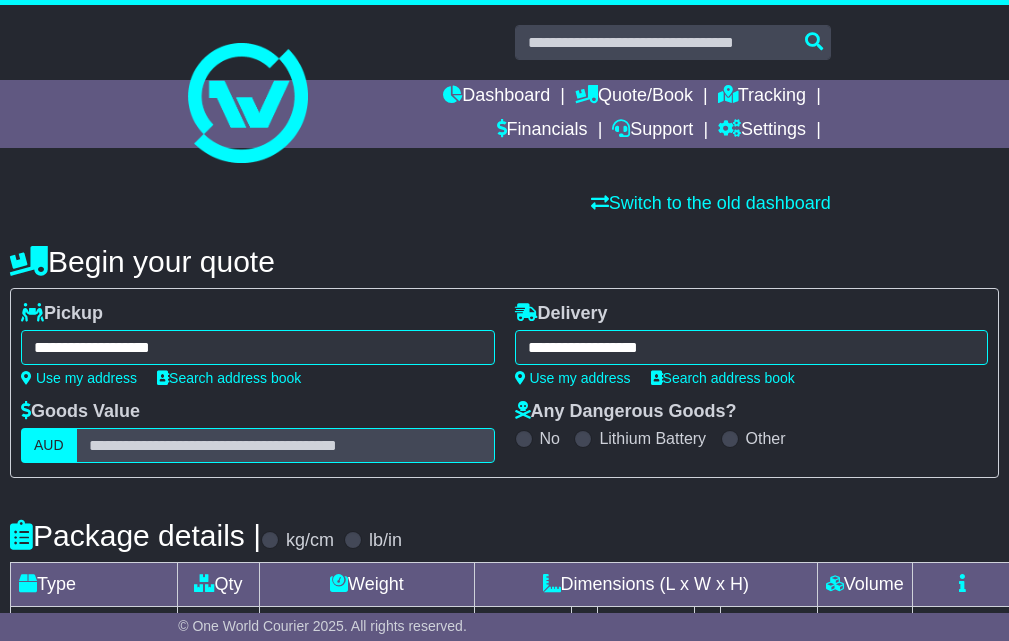scroll, scrollTop: 0, scrollLeft: 0, axis: both 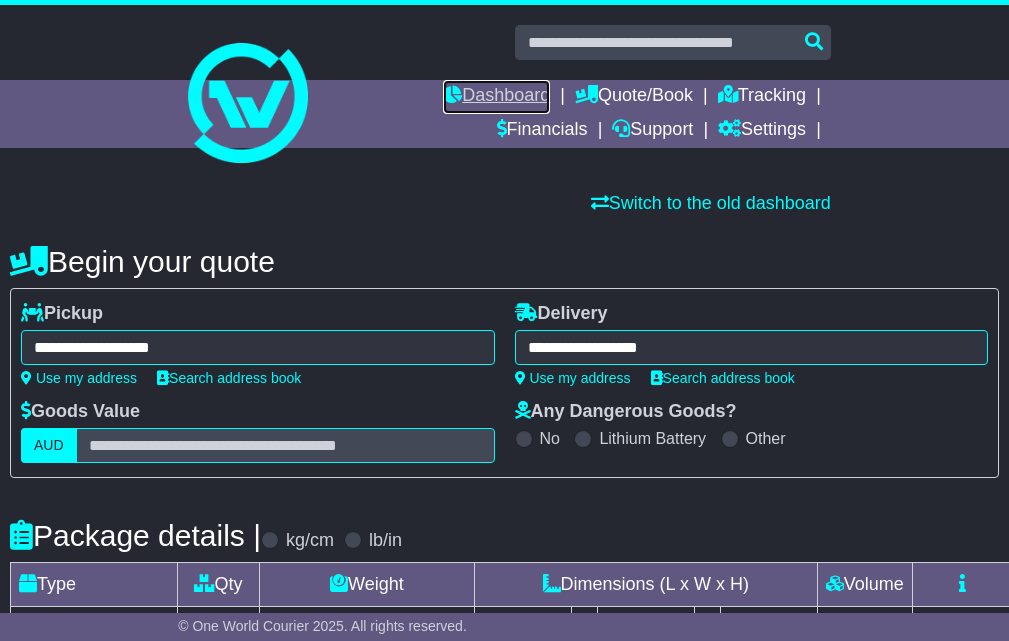 click at bounding box center (452, 94) 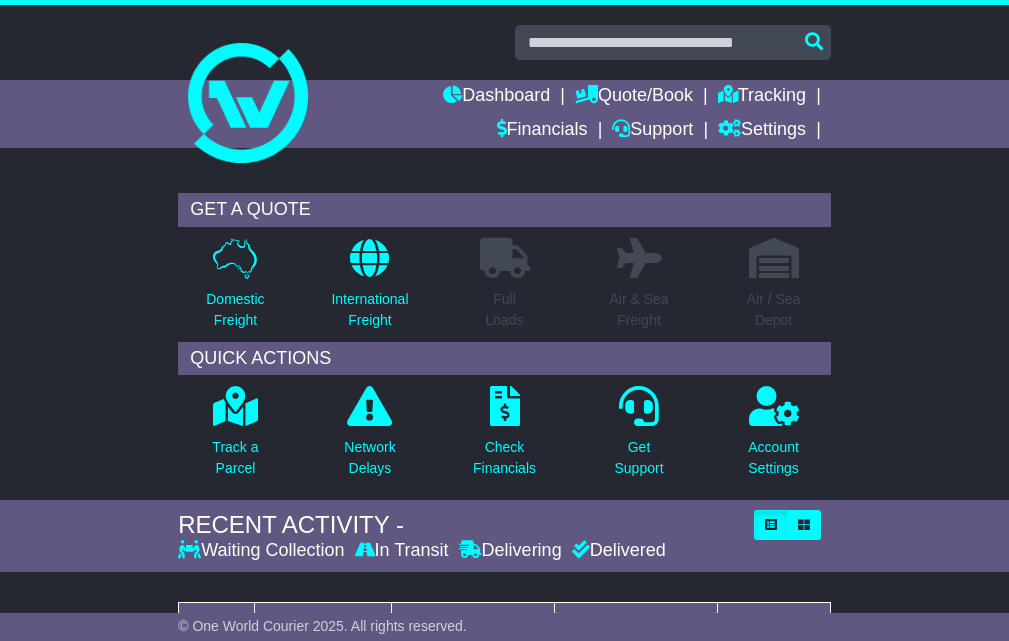 scroll, scrollTop: 0, scrollLeft: 0, axis: both 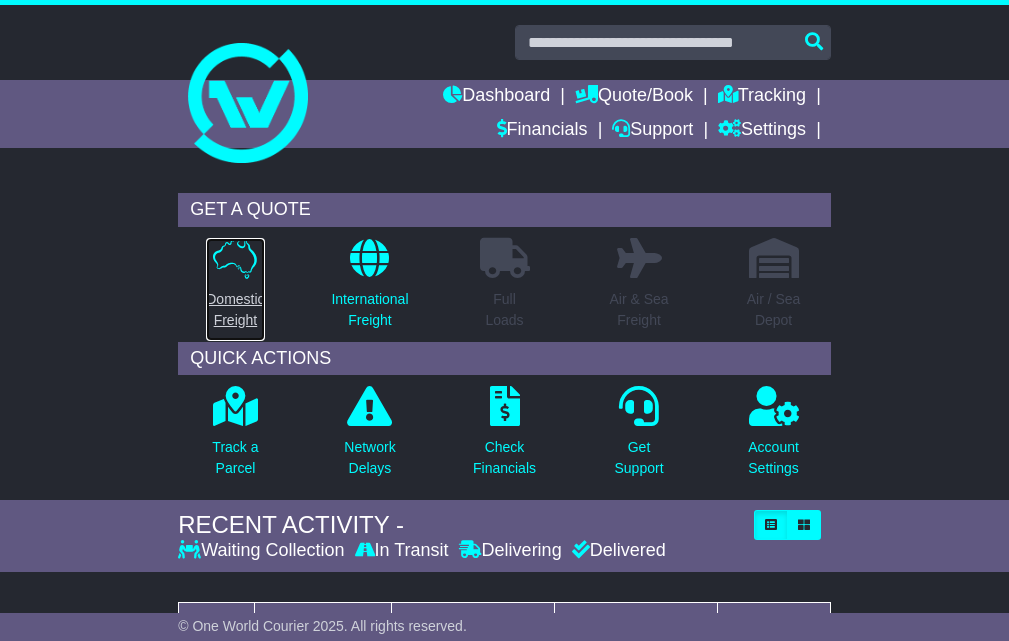 click on "Domestic Freight" at bounding box center [235, 310] 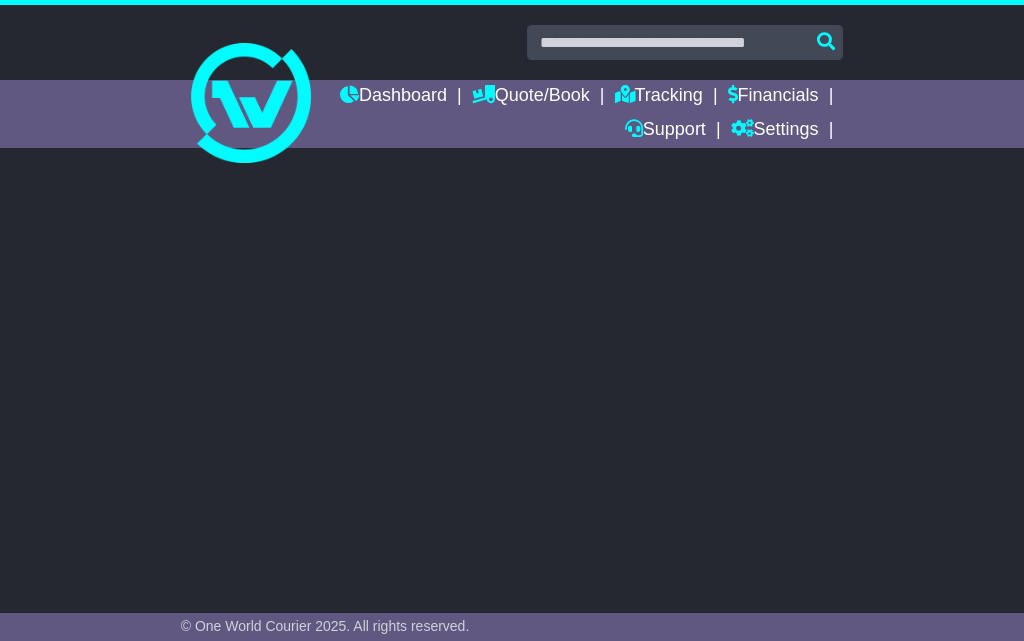 scroll, scrollTop: 0, scrollLeft: 0, axis: both 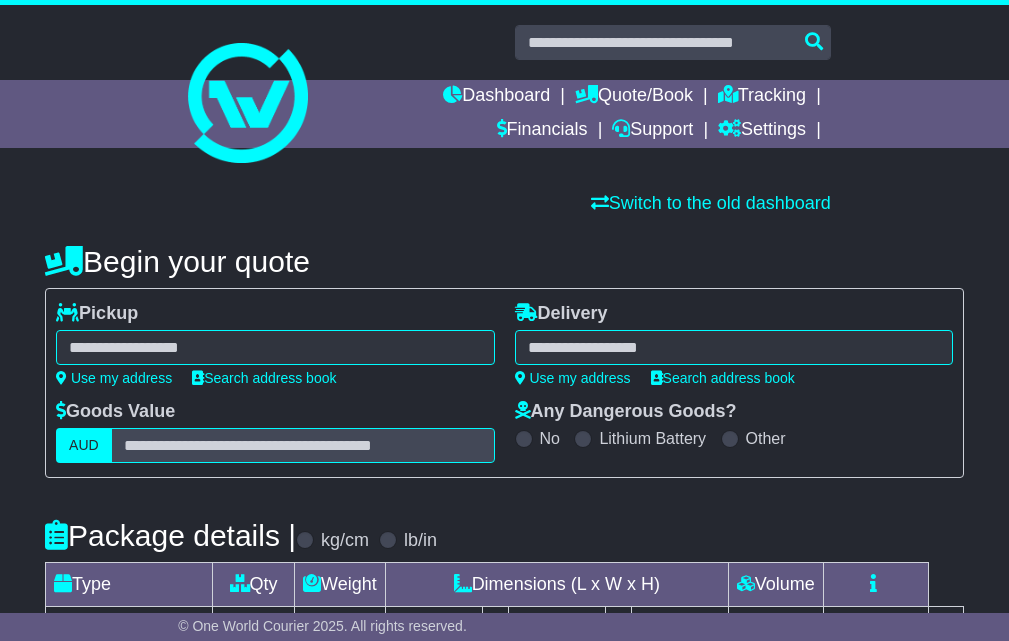 click at bounding box center (275, 347) 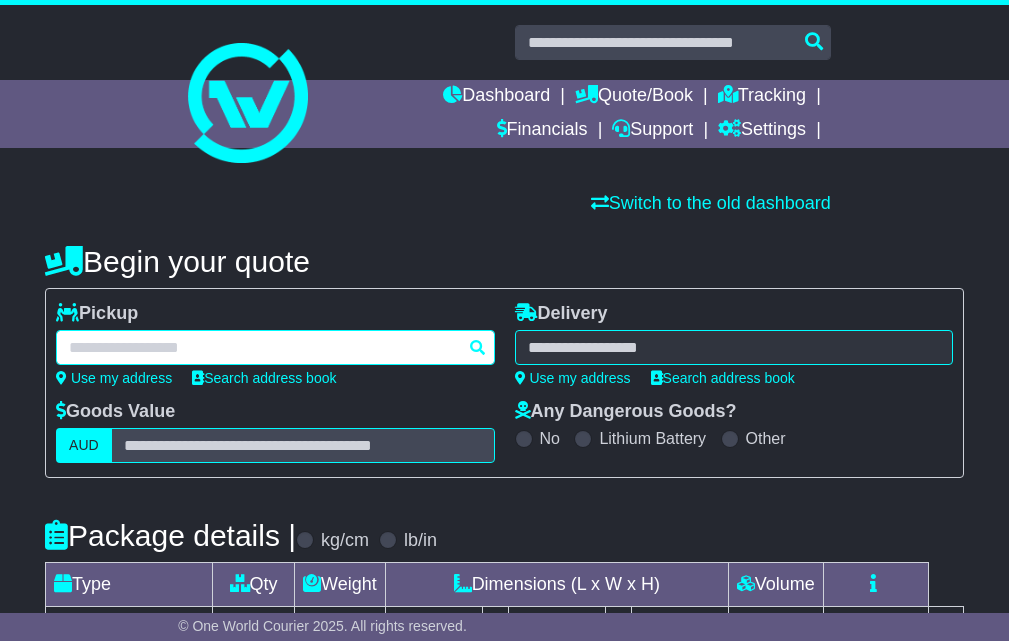 paste on "*******" 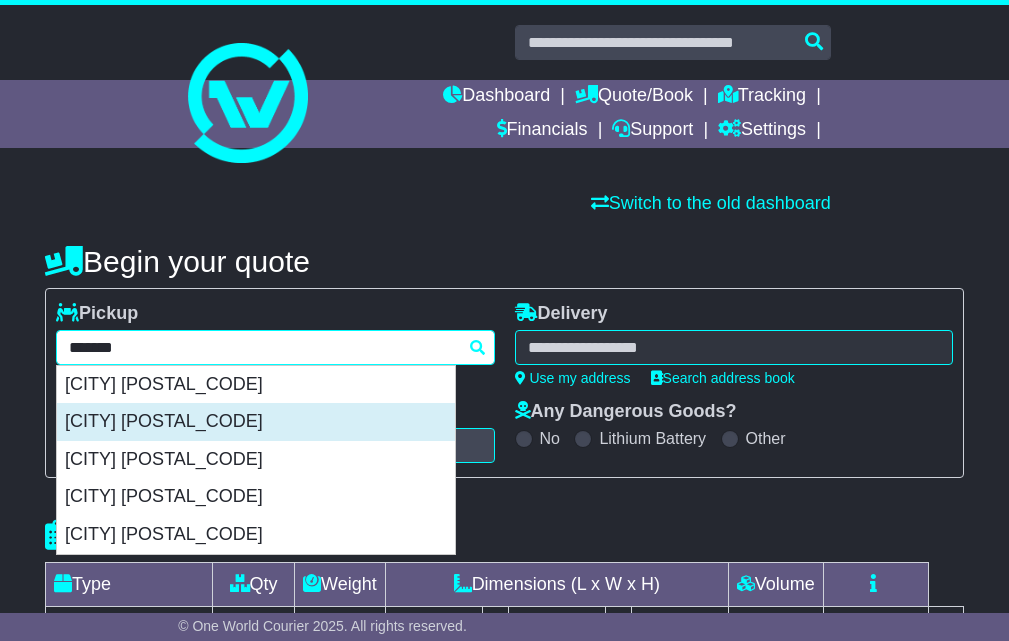 click on "MILDURA 3502" at bounding box center [256, 422] 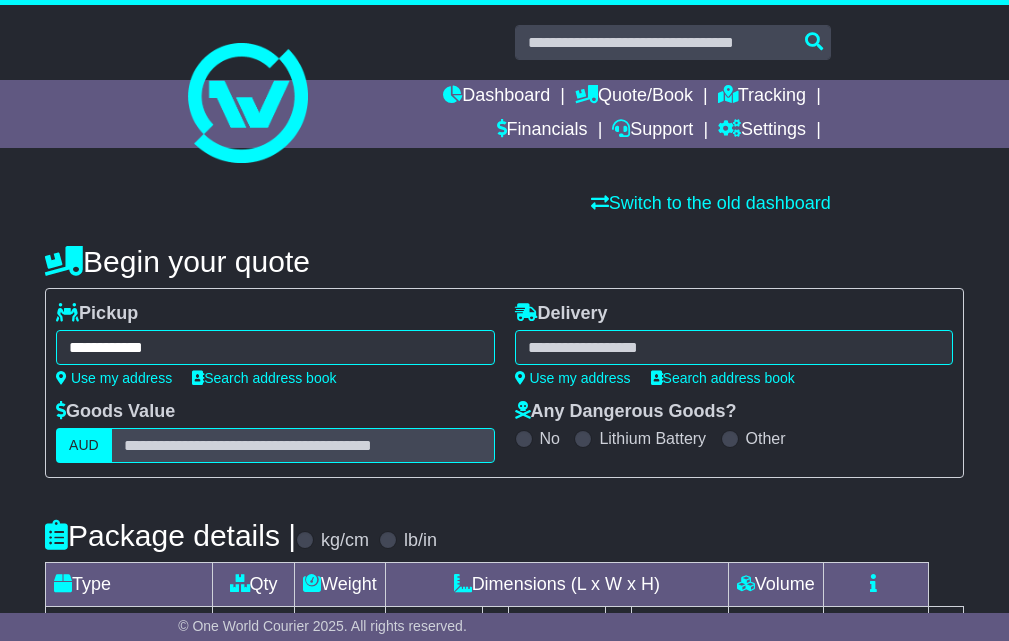 type on "**********" 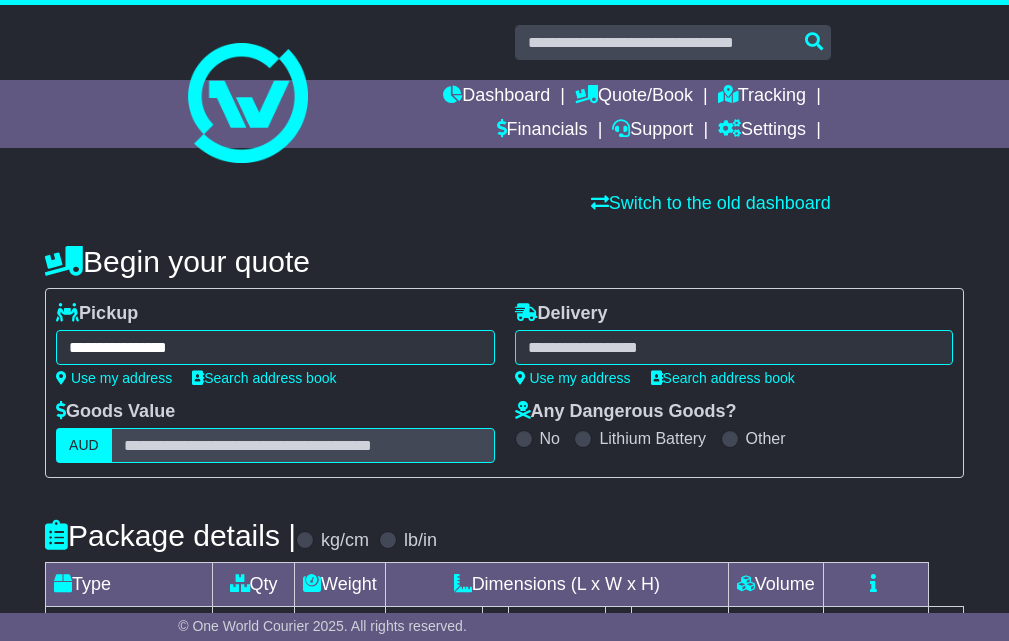 click at bounding box center [734, 347] 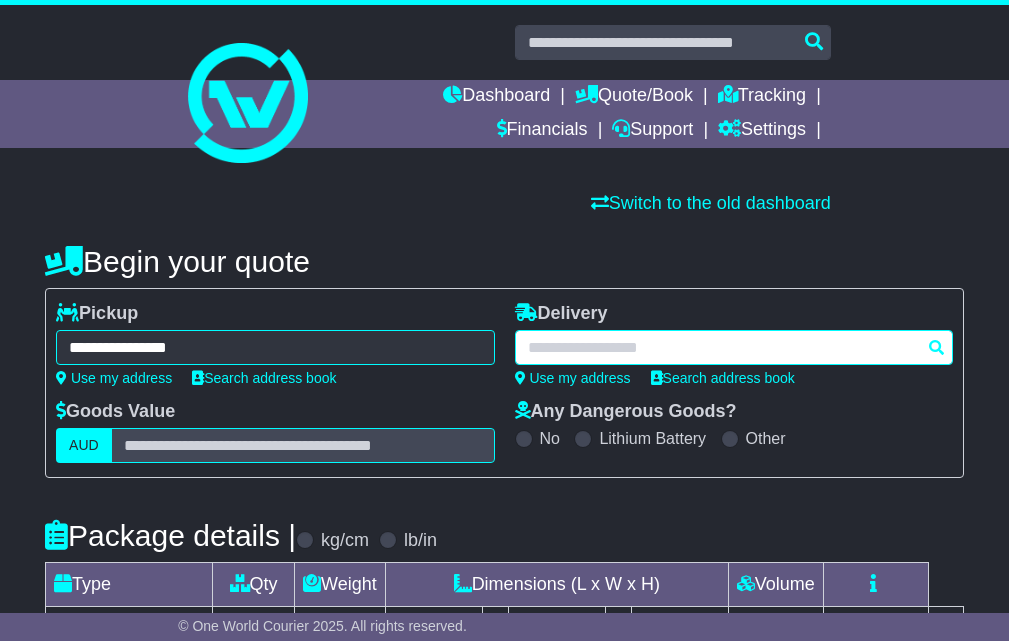 paste on "**********" 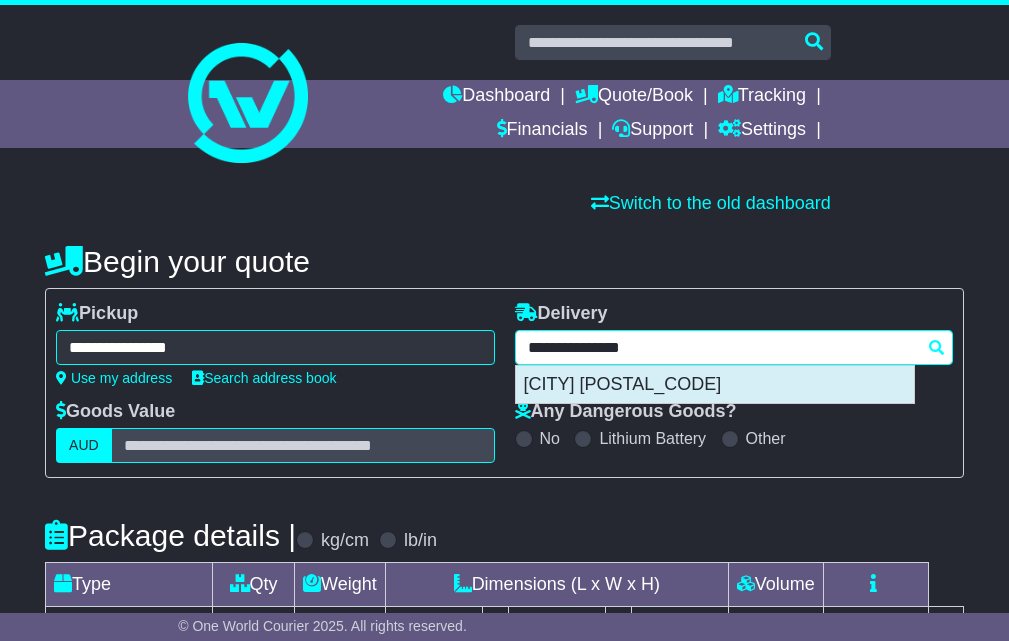click on "BLACKBURN NORTH 3130" at bounding box center (715, 385) 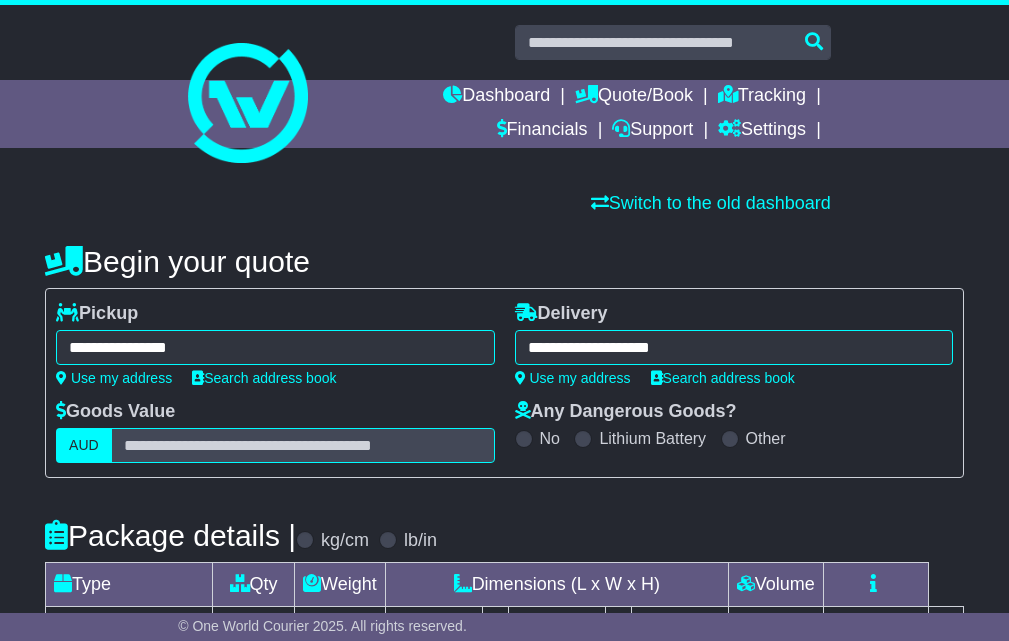 type on "**********" 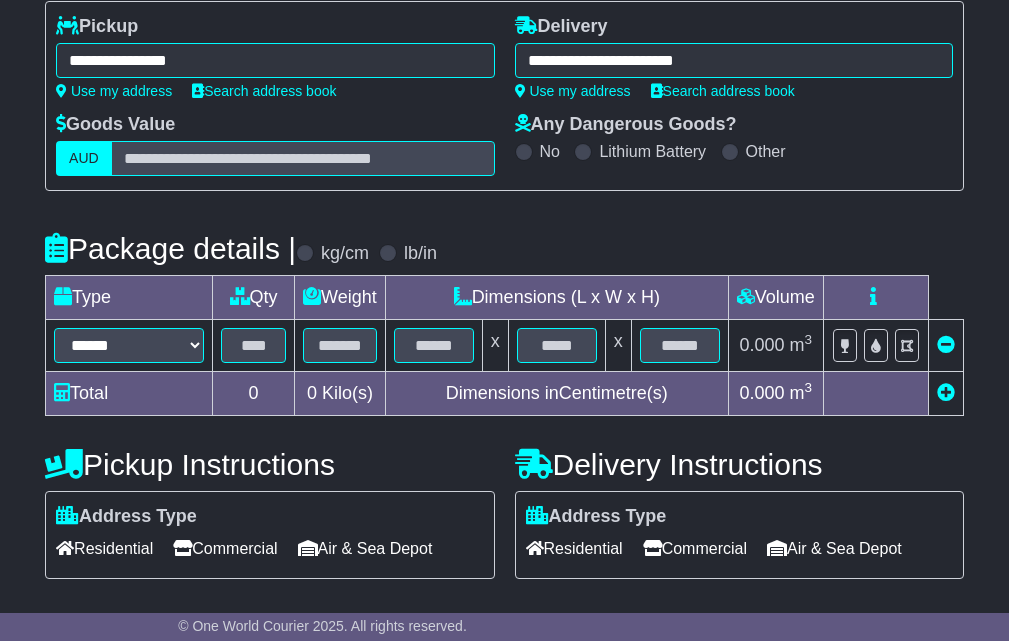 scroll, scrollTop: 333, scrollLeft: 0, axis: vertical 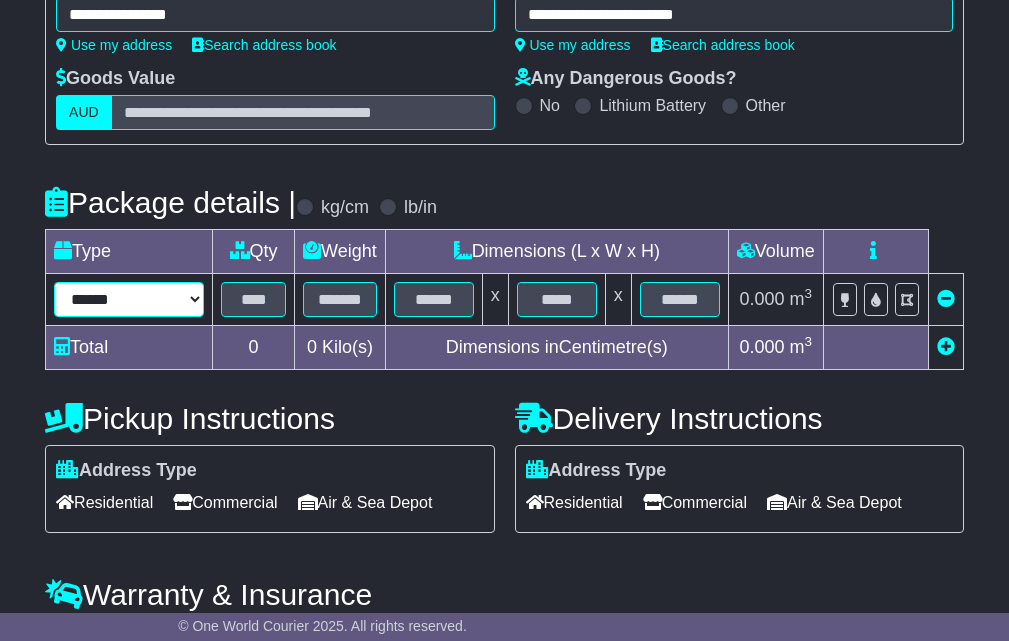 click on "****** ****** *** ******** ***** **** **** ****** *** *******" at bounding box center [129, 299] 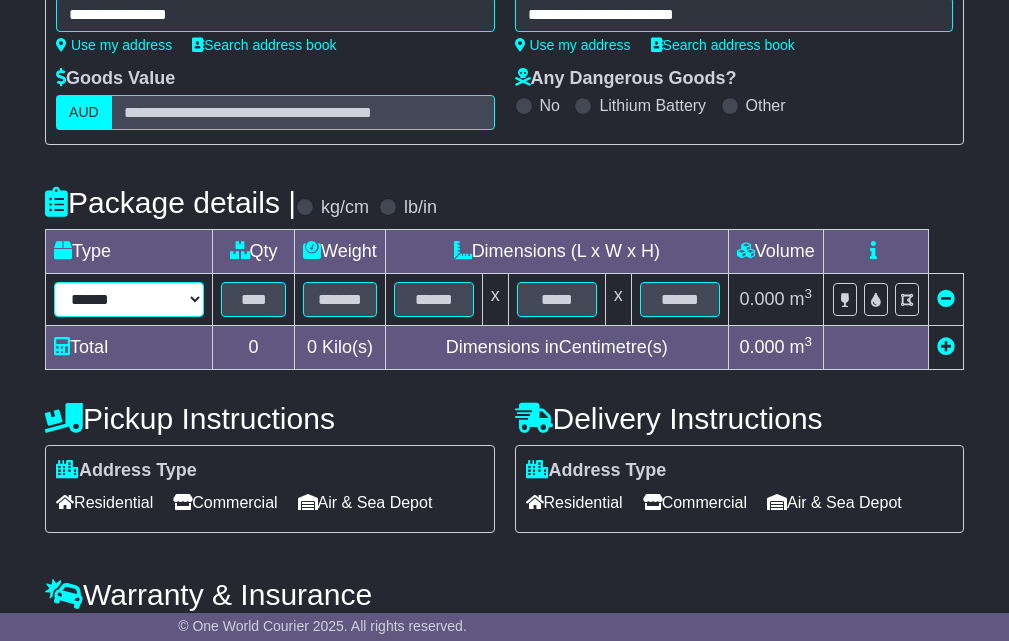 click on "****** ****** *** ******** ***** **** **** ****** *** *******" at bounding box center (129, 299) 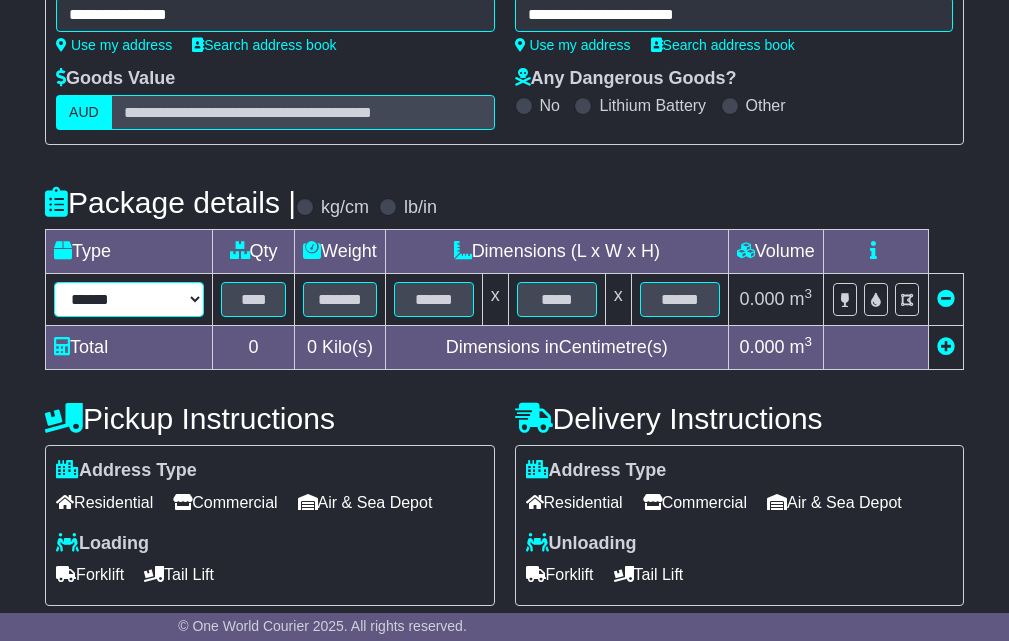 drag, startPoint x: 106, startPoint y: 292, endPoint x: 105, endPoint y: 312, distance: 20.024984 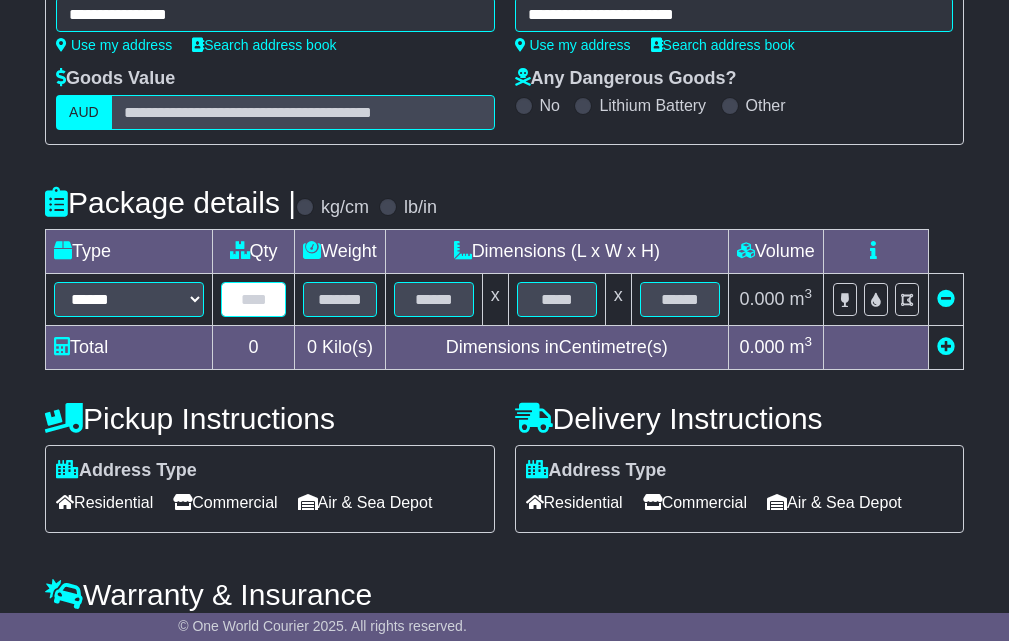 drag, startPoint x: 247, startPoint y: 309, endPoint x: 248, endPoint y: 326, distance: 17.029387 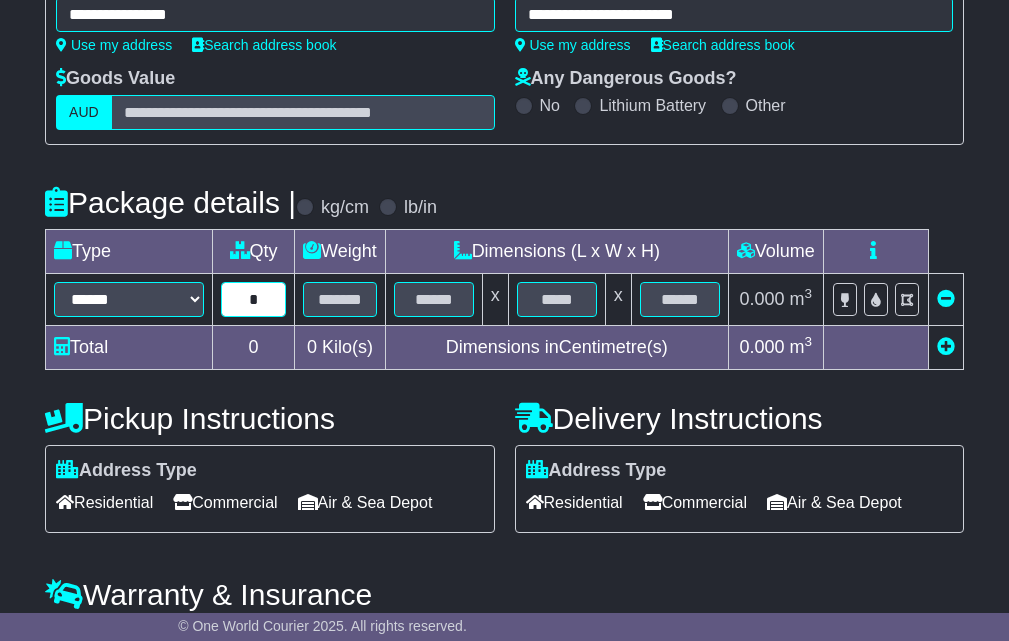 type on "*" 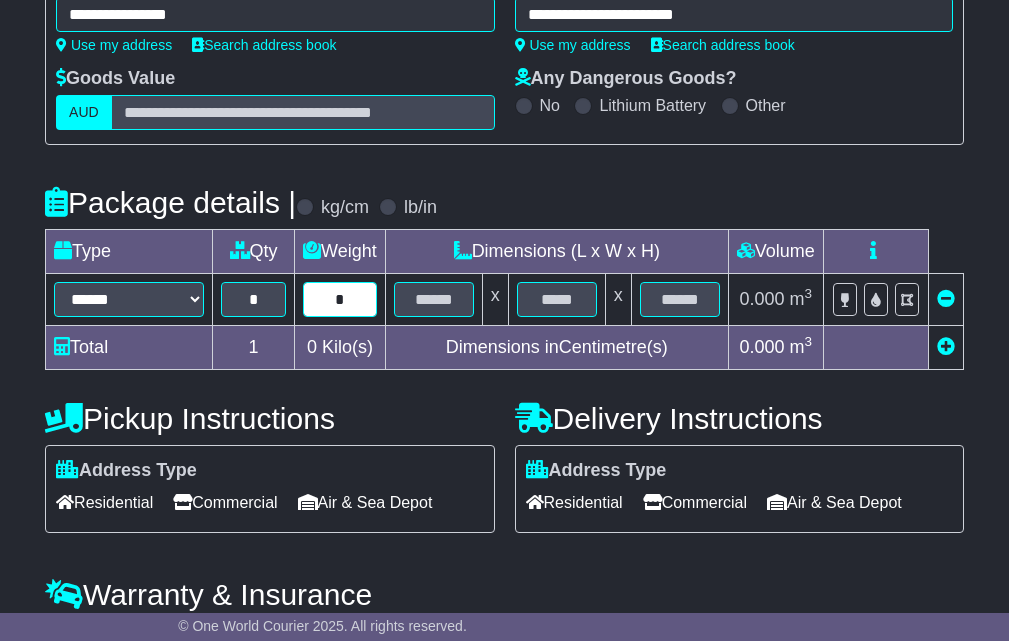 type on "*" 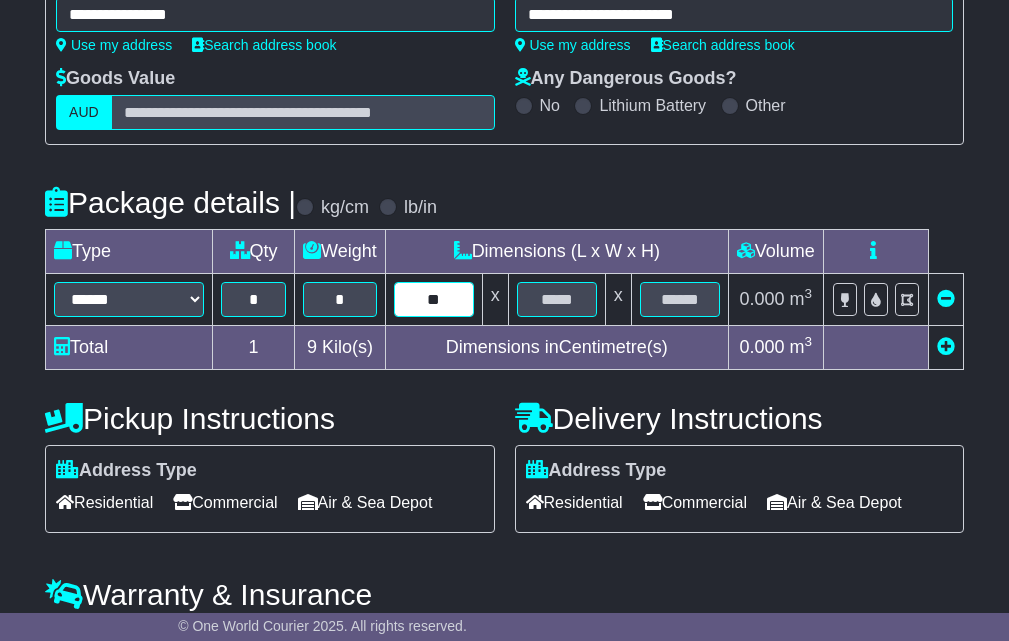 type on "**" 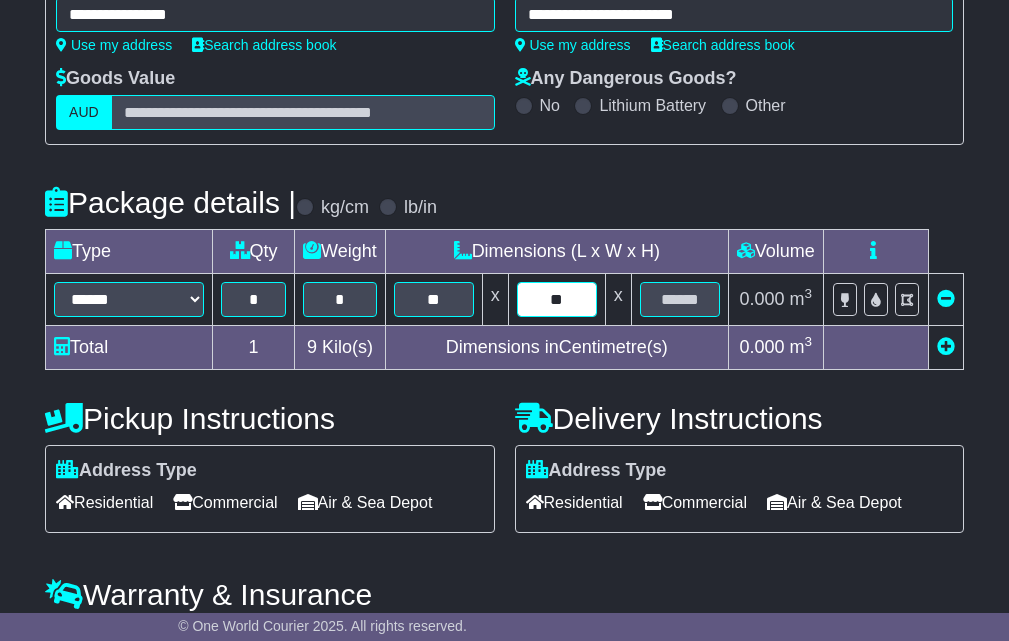 type on "**" 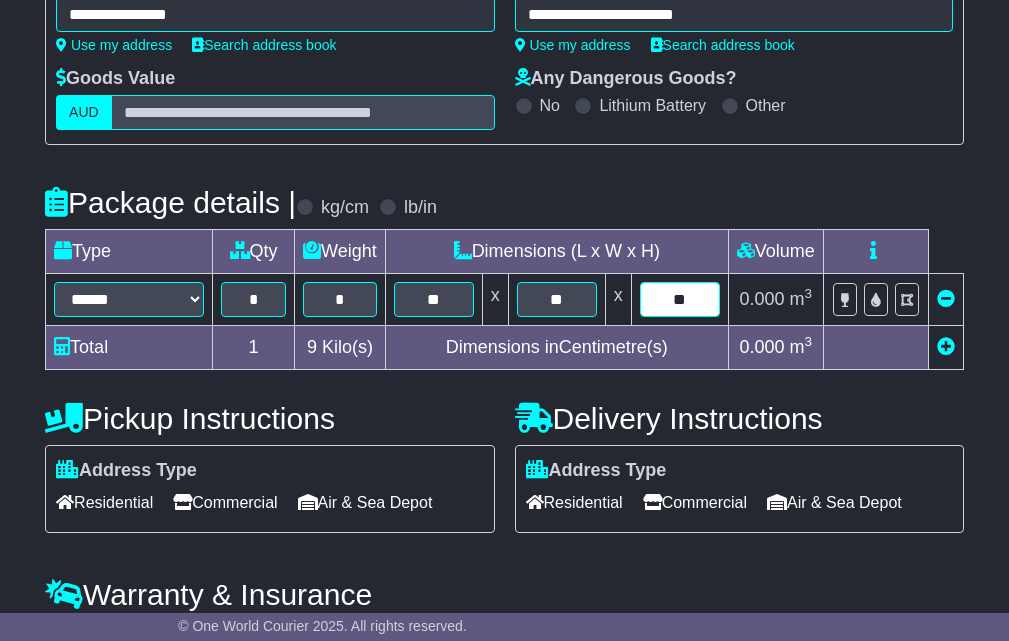 type on "**" 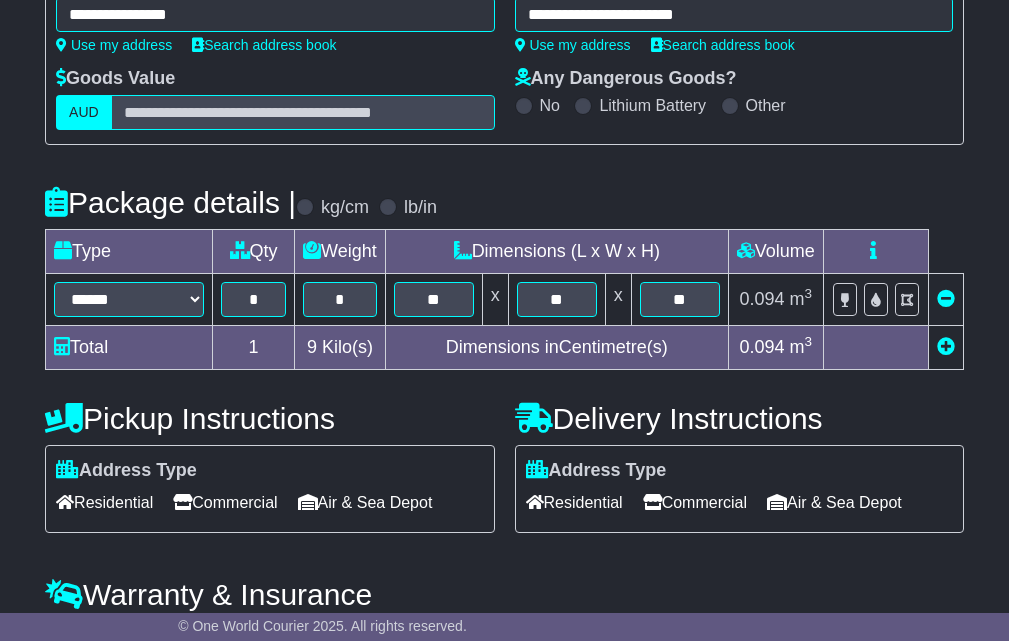 type 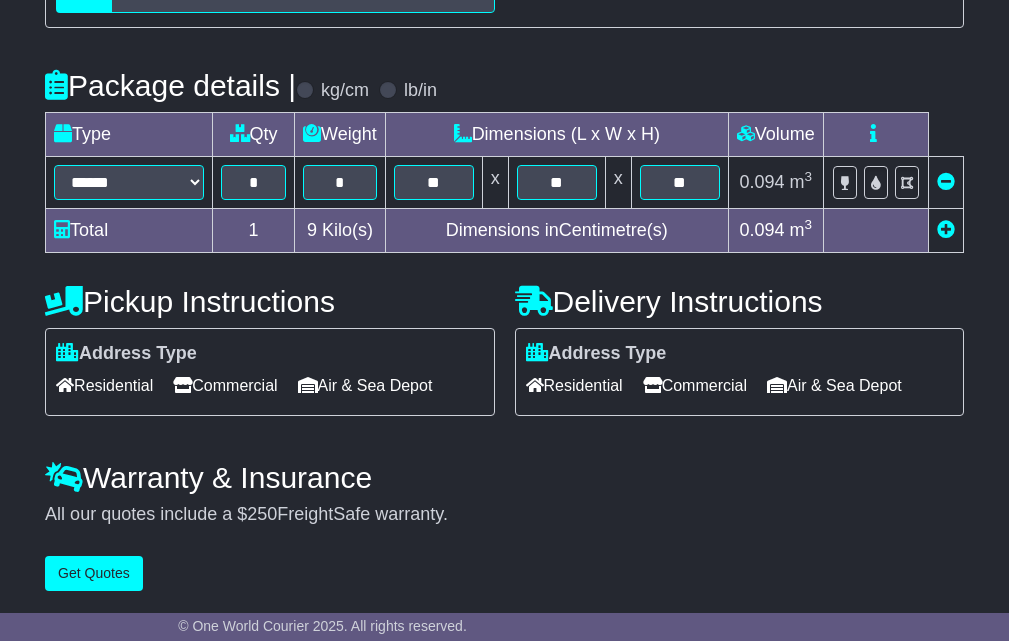 click on "Commercial" at bounding box center [225, 385] 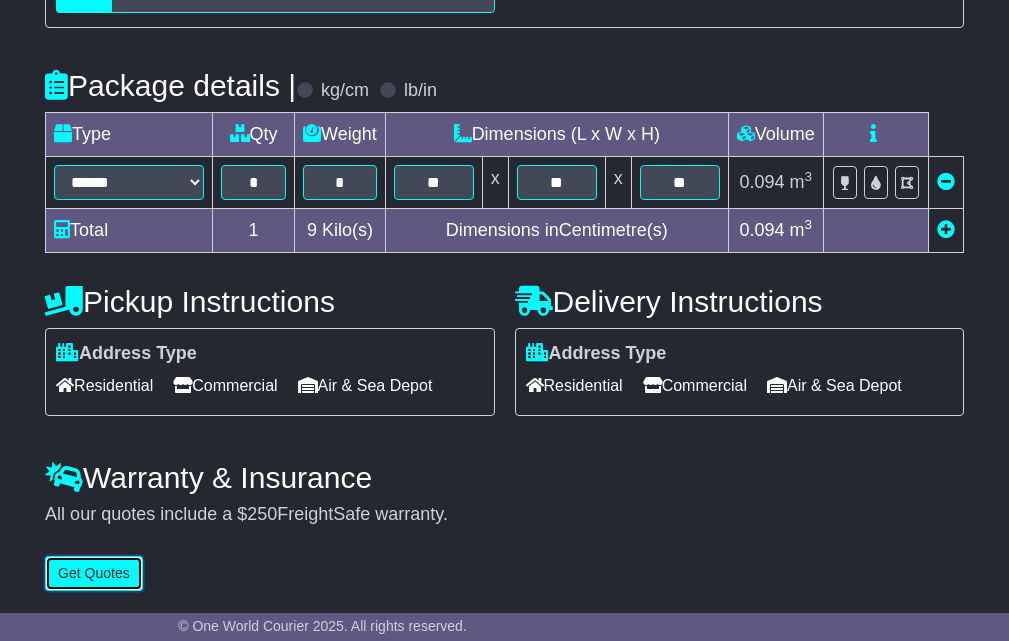 click on "Get Quotes" at bounding box center [94, 573] 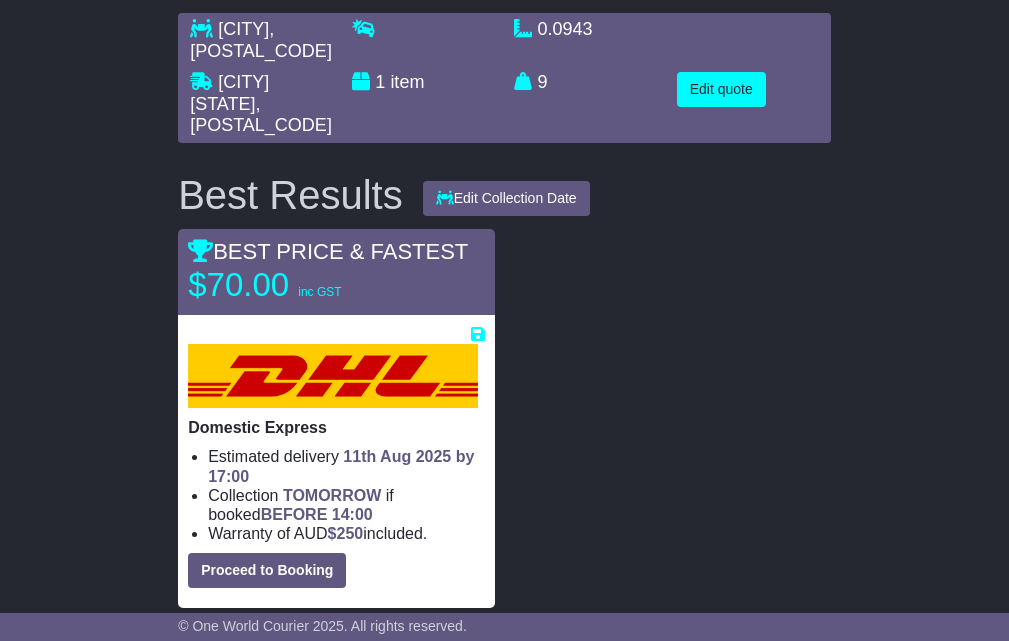 scroll, scrollTop: 0, scrollLeft: 0, axis: both 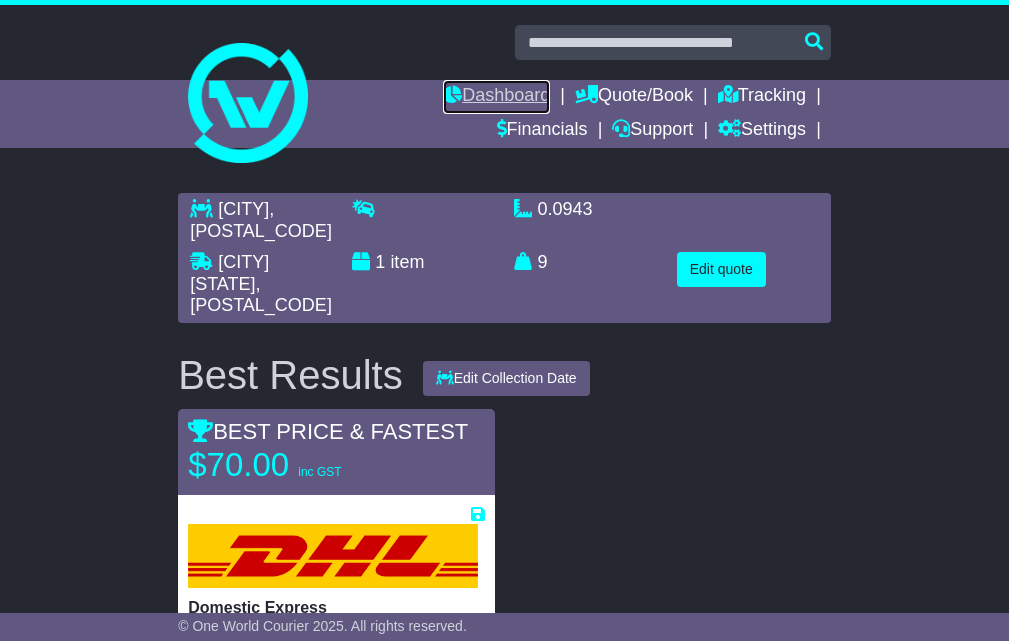 click at bounding box center (452, 94) 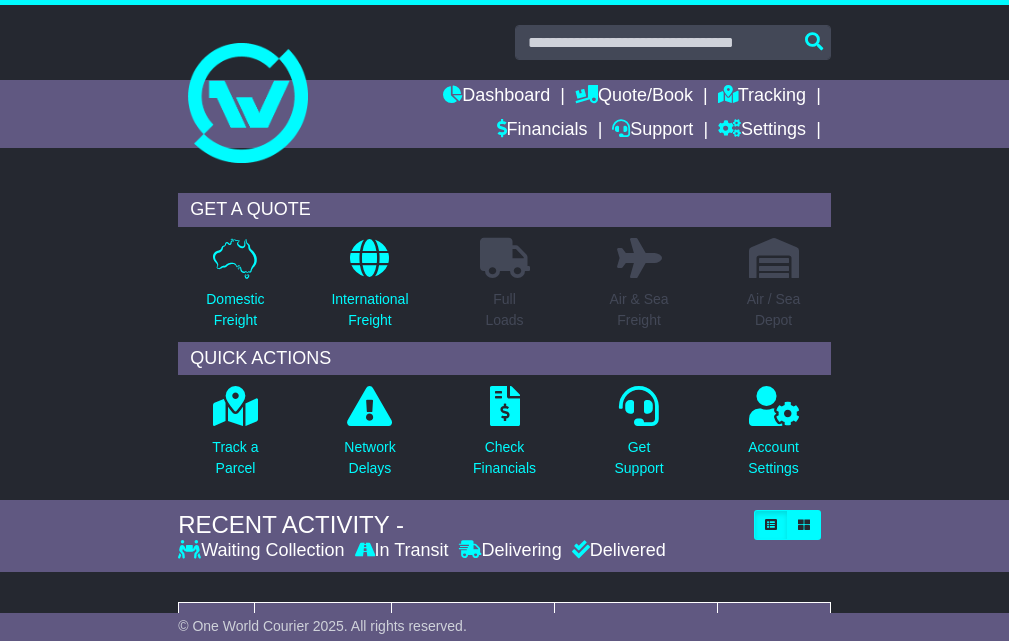 scroll, scrollTop: 0, scrollLeft: 0, axis: both 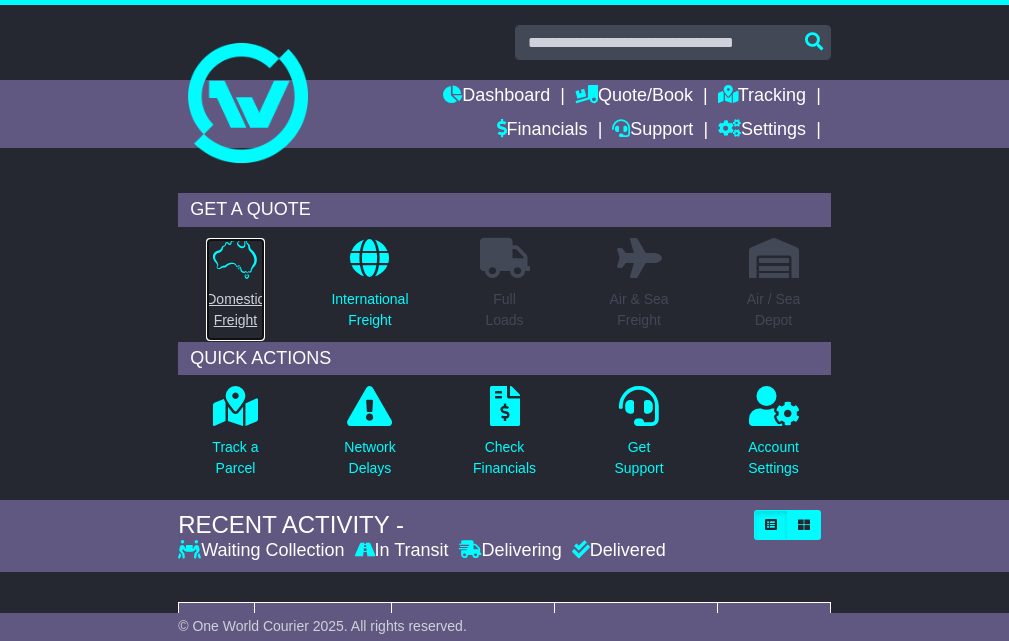 click on "Domestic Freight" at bounding box center [235, 310] 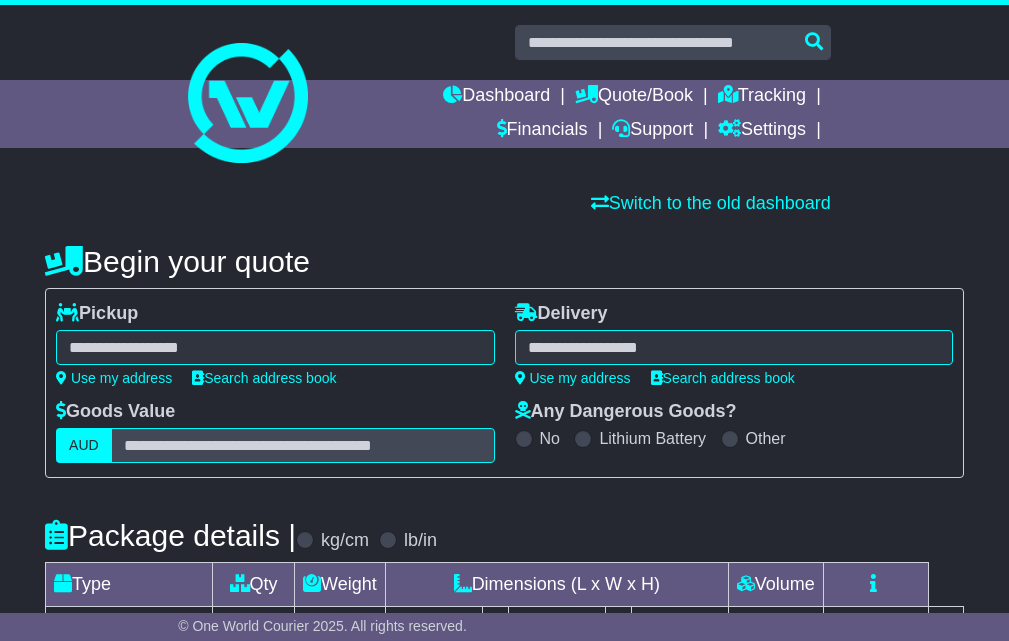 scroll, scrollTop: 0, scrollLeft: 0, axis: both 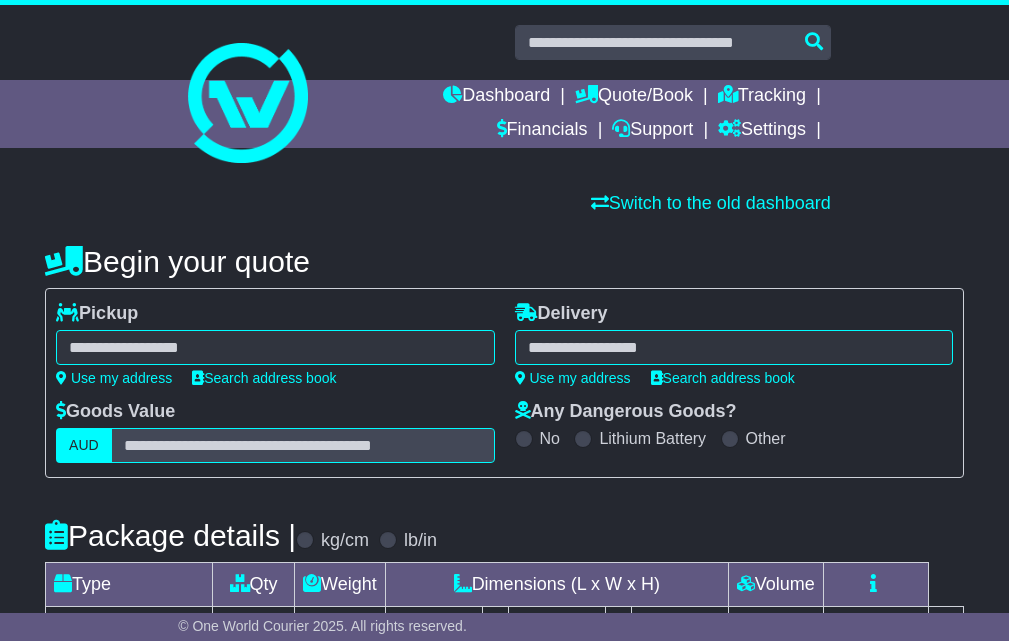 click at bounding box center (275, 347) 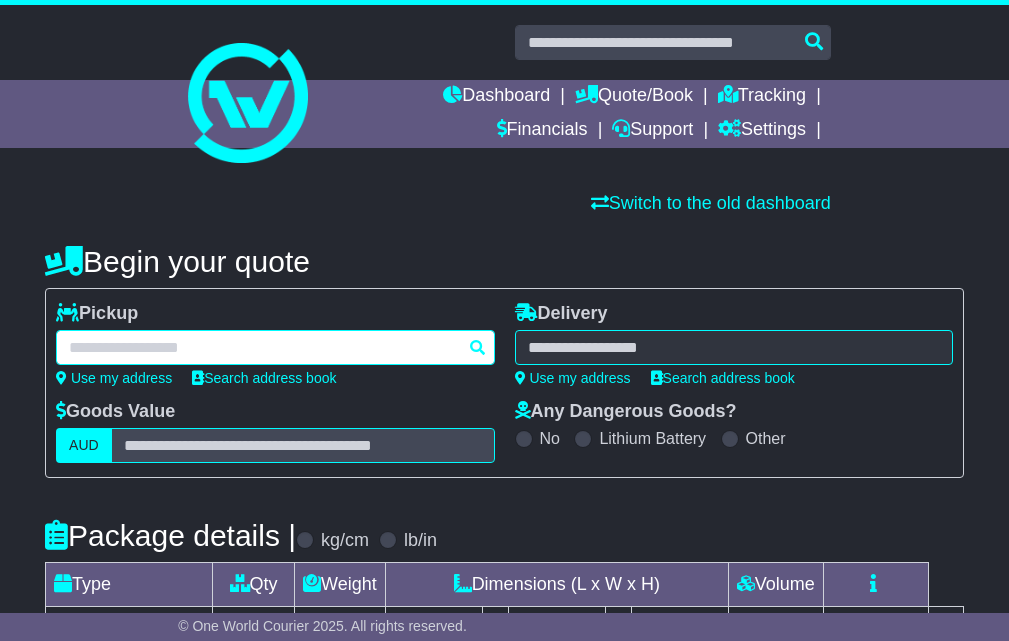 click at bounding box center [275, 347] 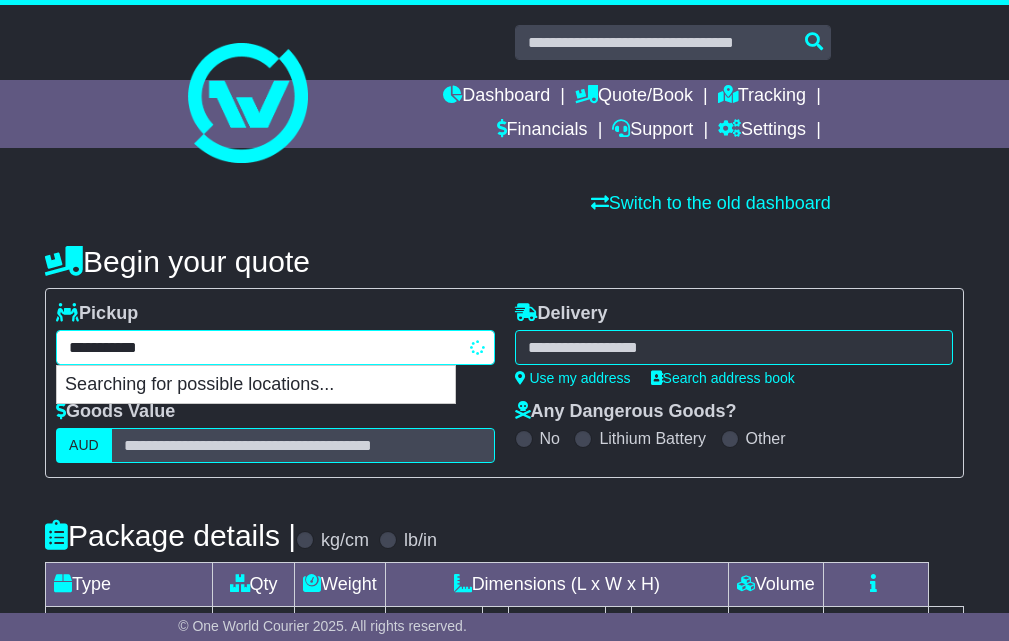 type on "**********" 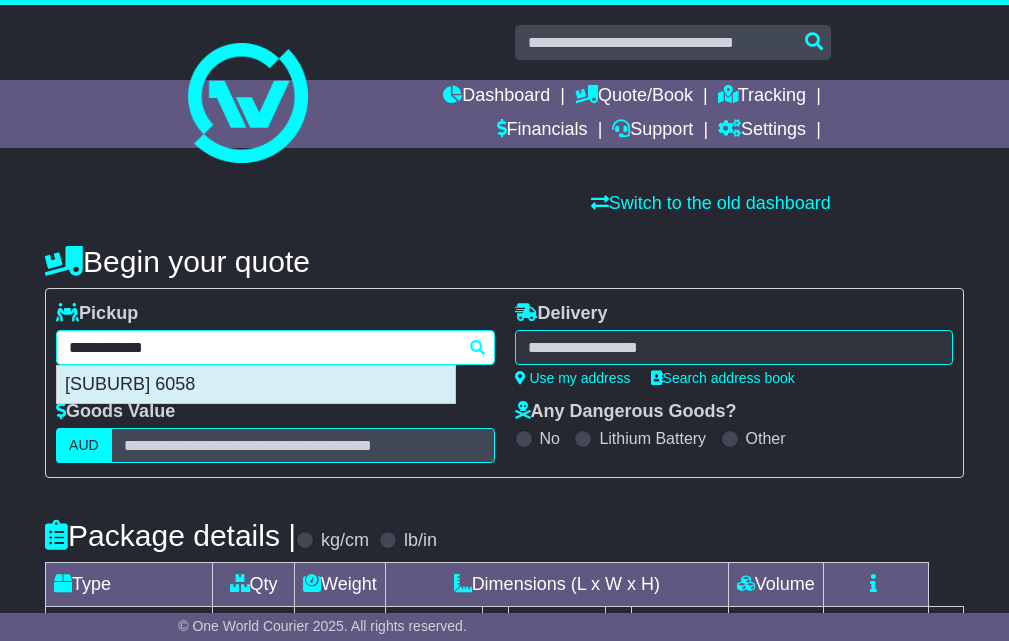 click on "[SUBURB] 6058" at bounding box center (256, 385) 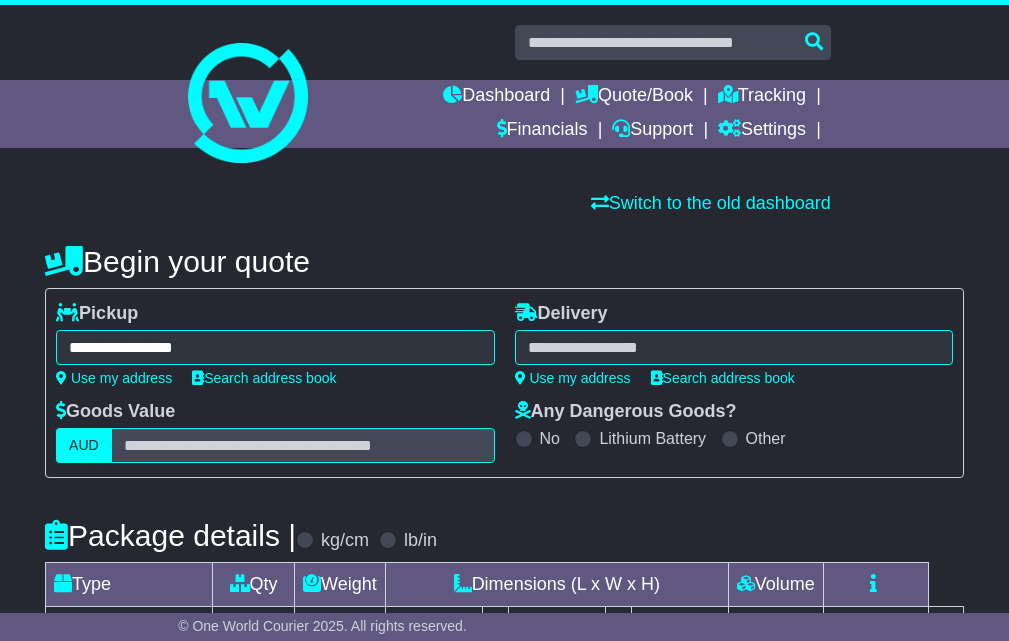 type on "**********" 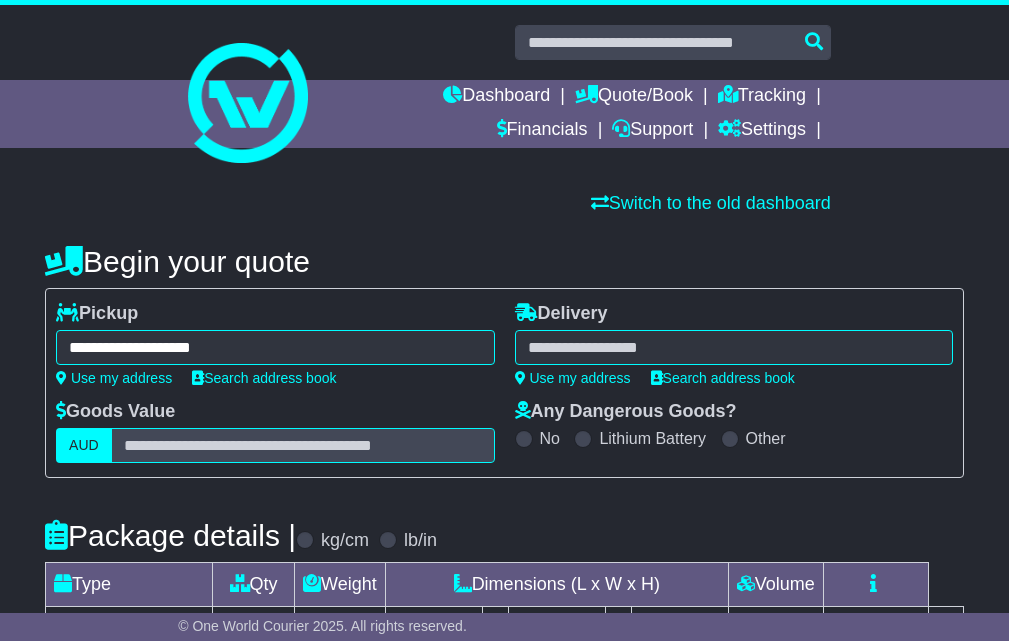 click at bounding box center (734, 347) 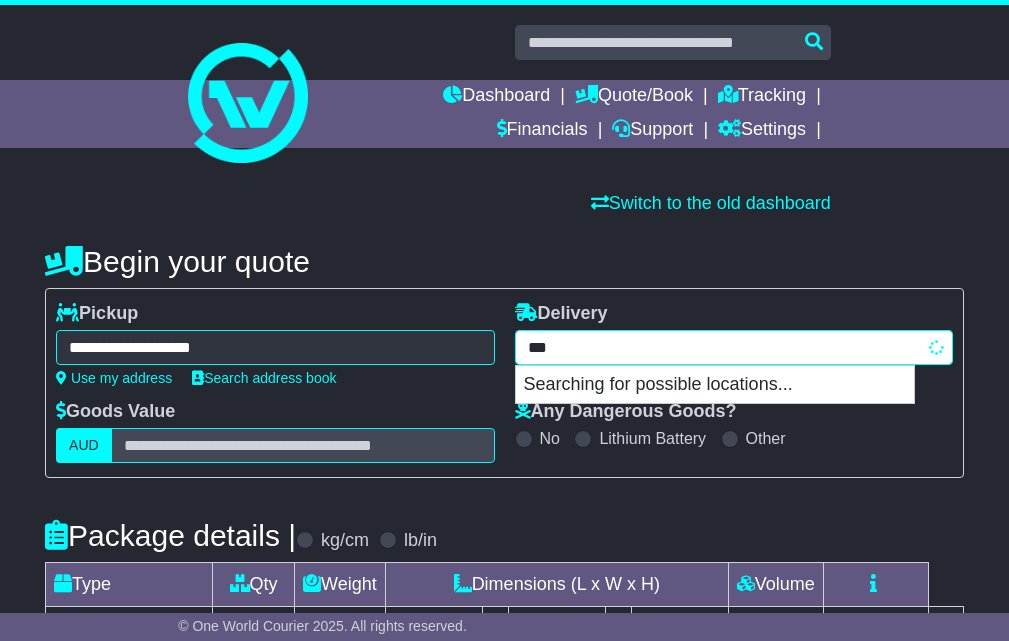 type on "****" 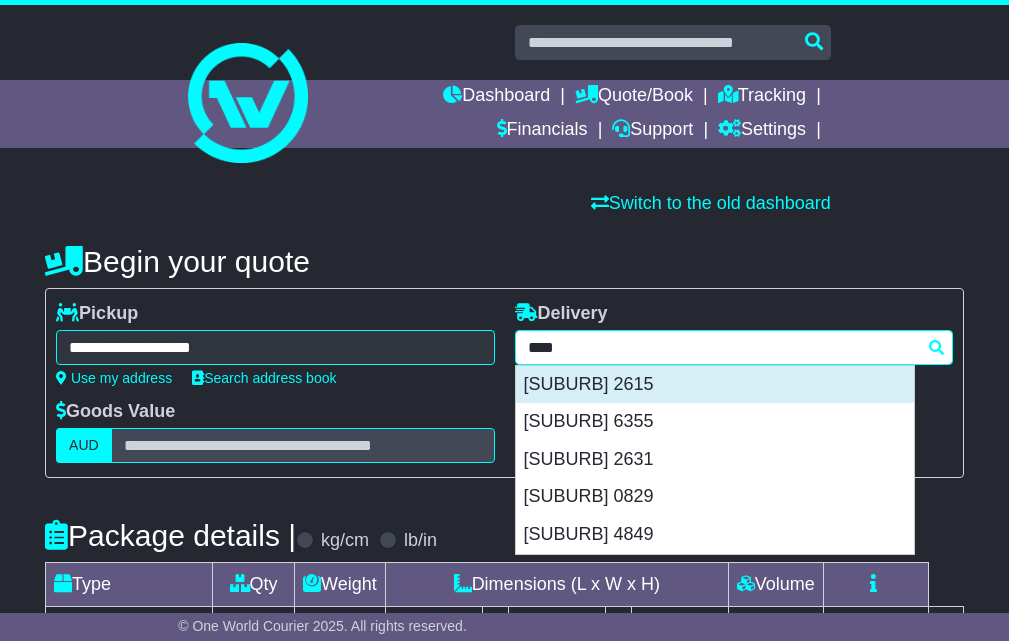 click on "[SUBURB] 2615" at bounding box center (715, 385) 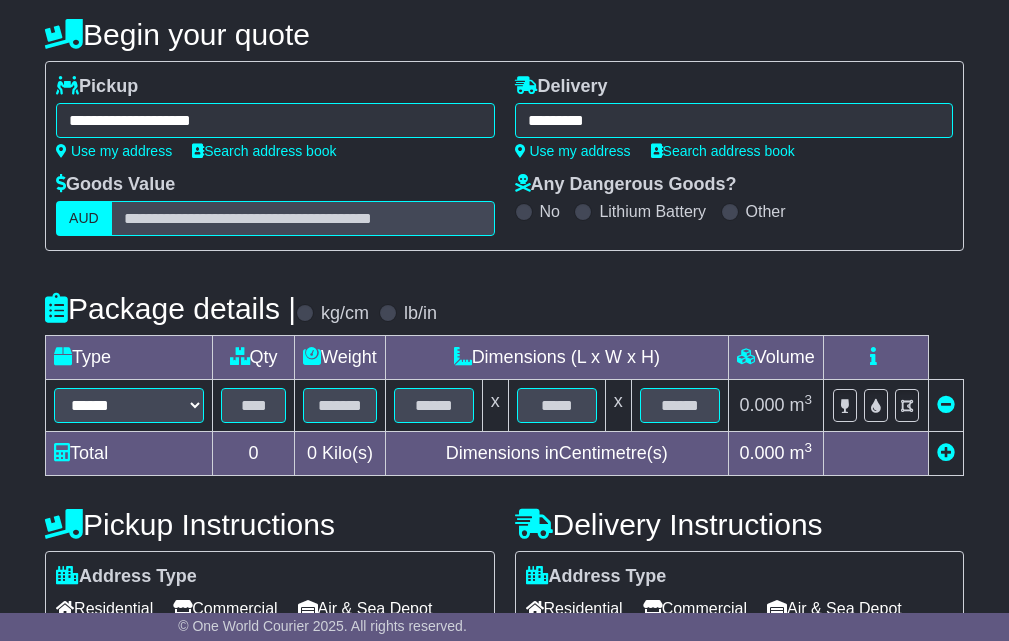 scroll, scrollTop: 450, scrollLeft: 0, axis: vertical 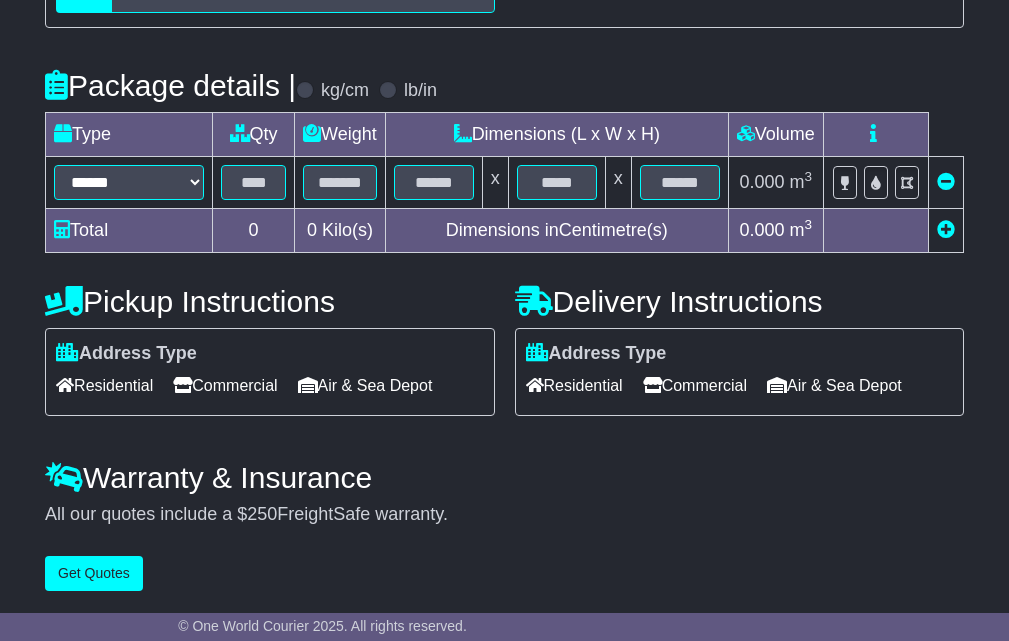 type on "**********" 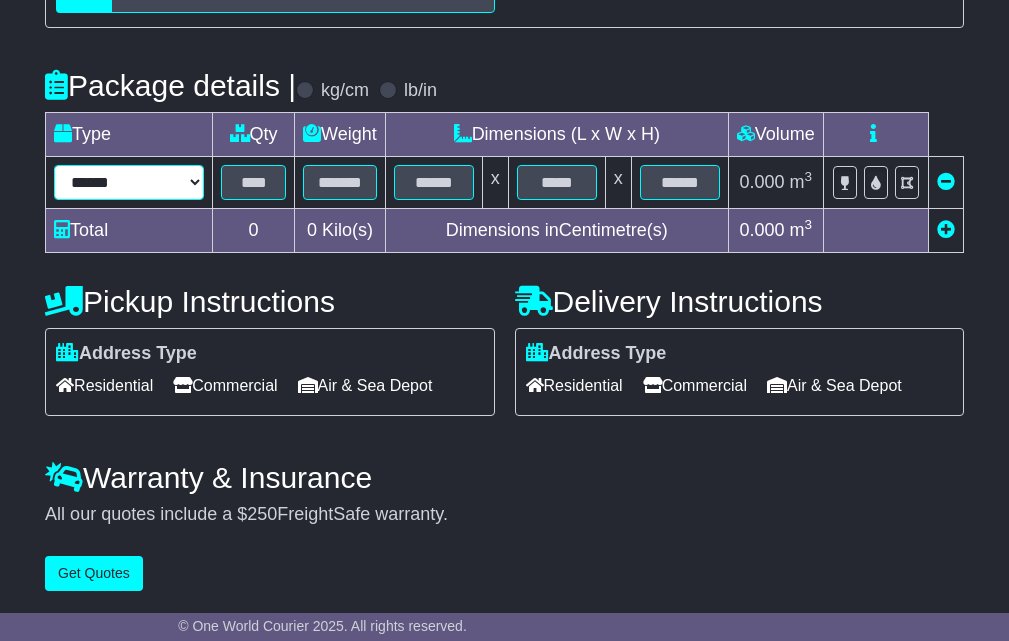click on "****** ****** *** ******** ***** **** **** ****** *** *******" at bounding box center [129, 182] 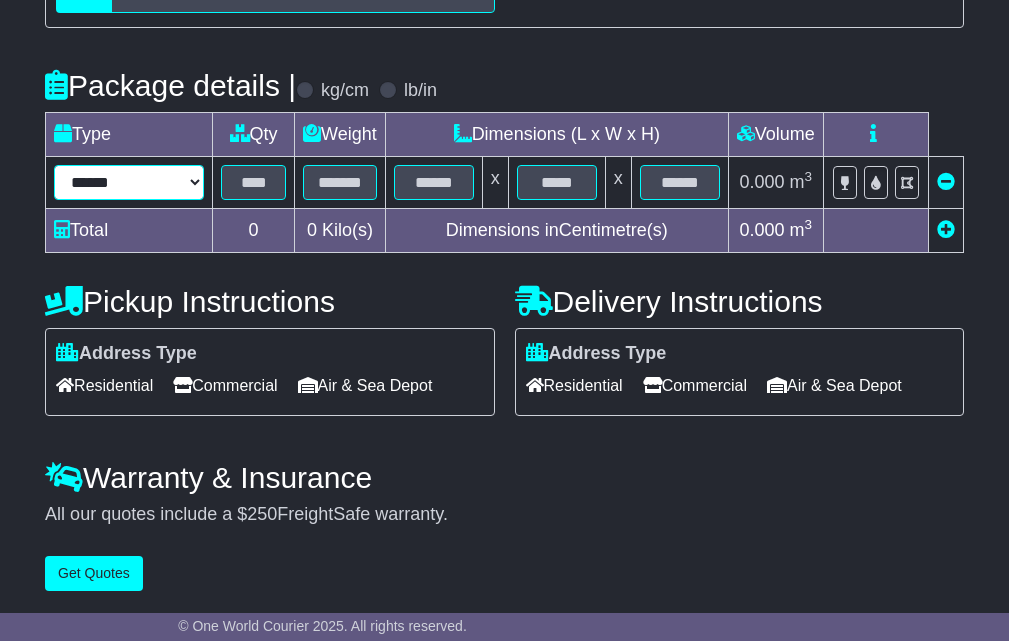 select on "*****" 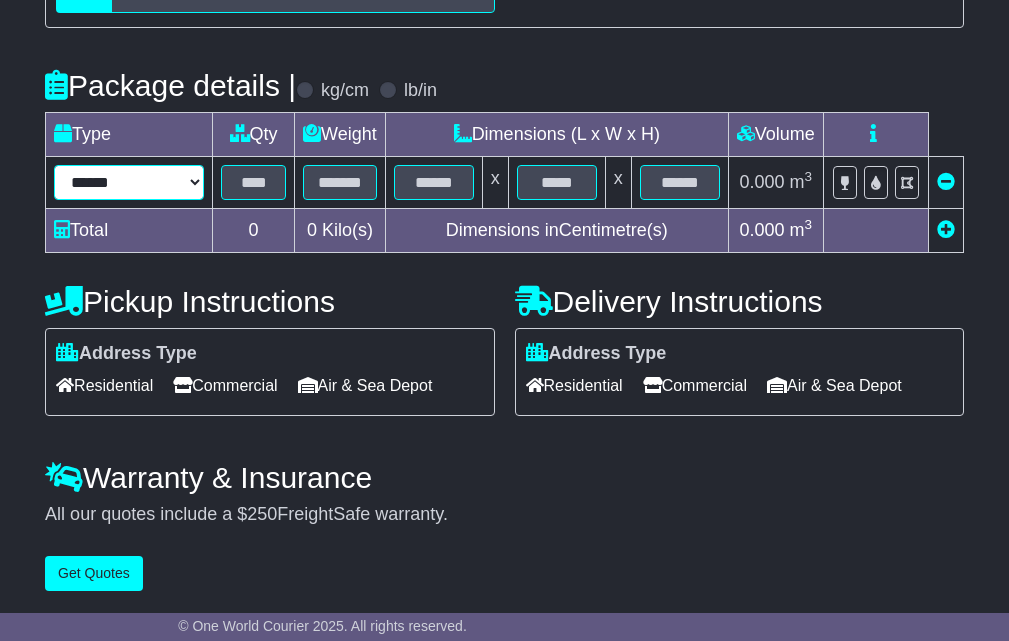 click on "****** ****** *** ******** ***** **** **** ****** *** *******" at bounding box center [129, 182] 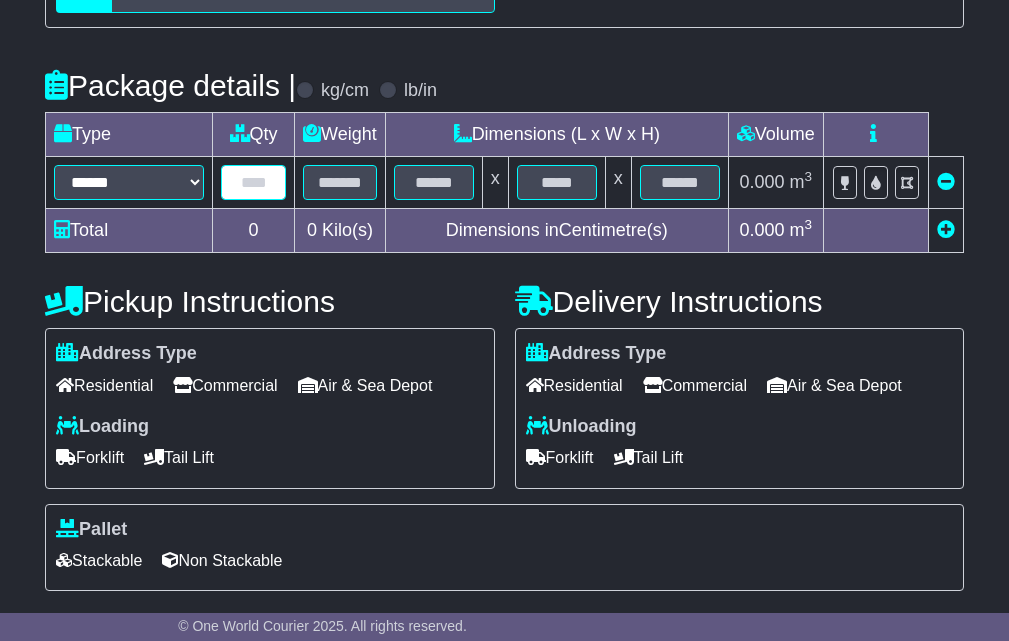click at bounding box center [253, 182] 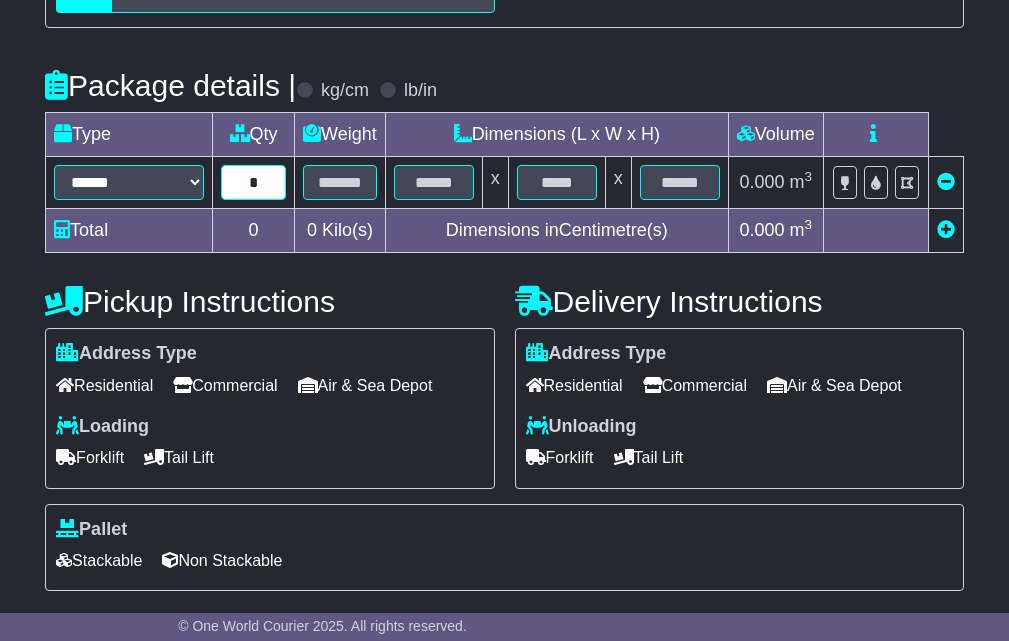 type on "*" 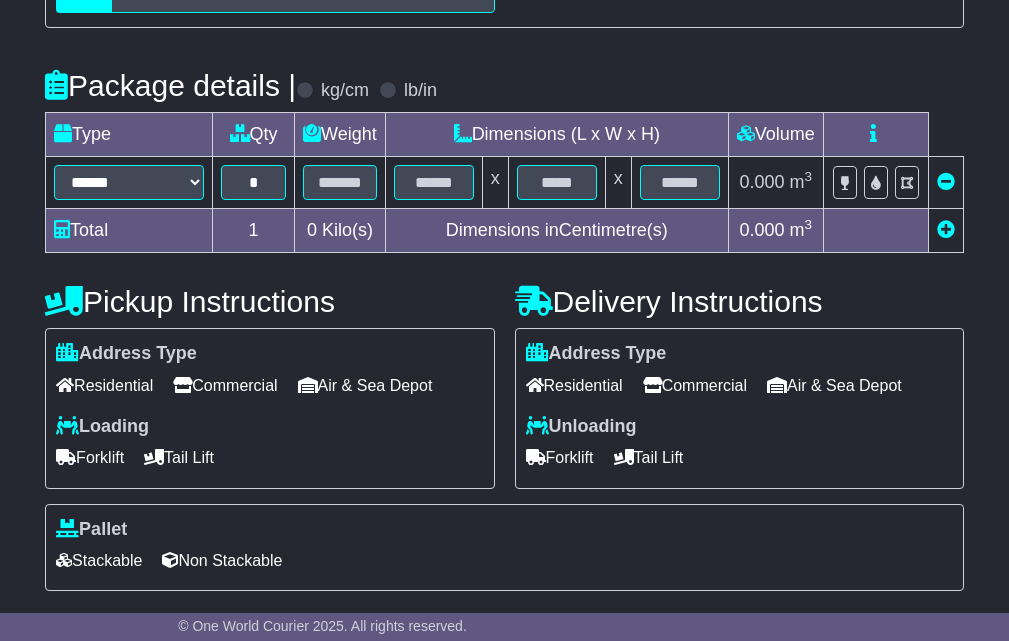 click on "Package details |
kg/cm
lb/in" at bounding box center (504, 85) 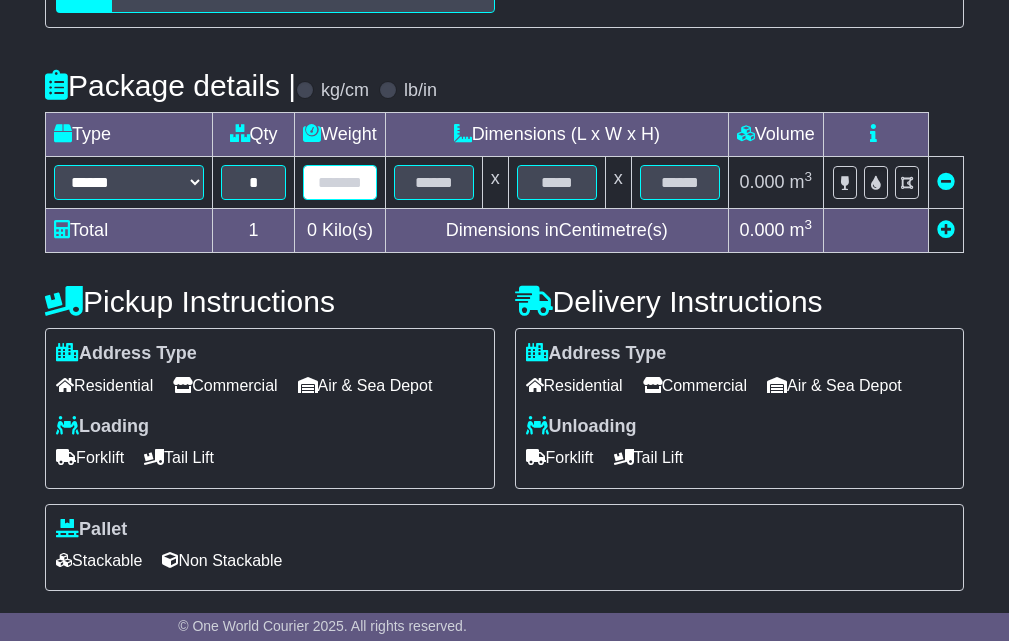 click at bounding box center [340, 182] 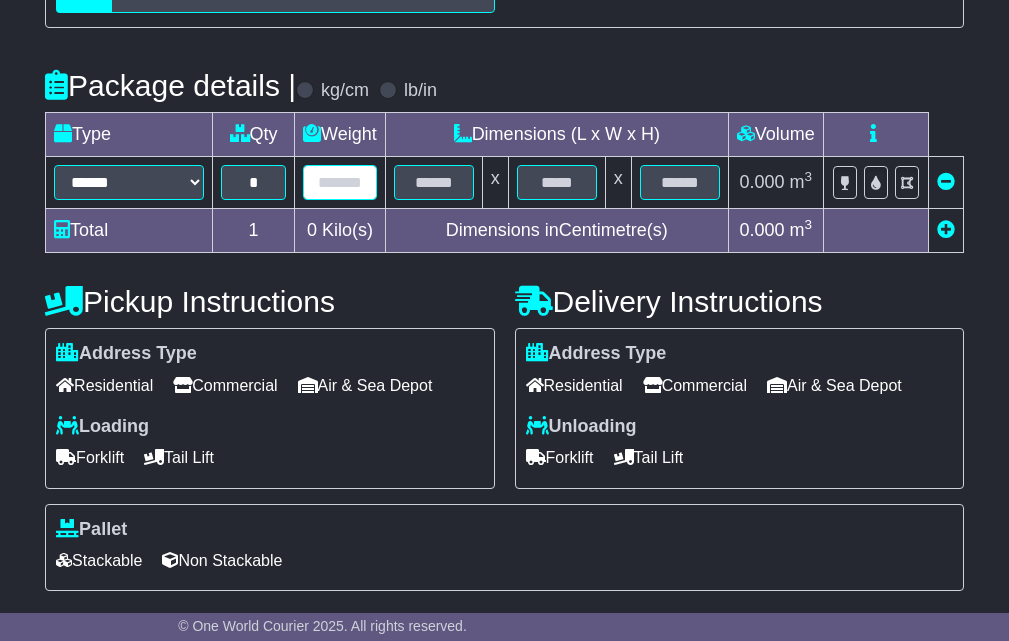 click at bounding box center [340, 182] 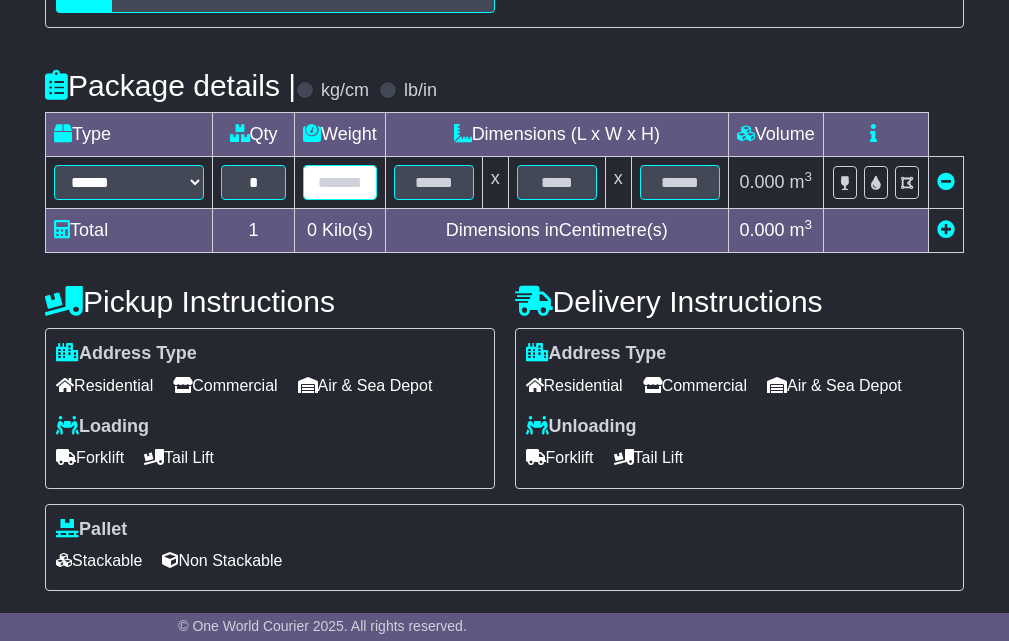 click at bounding box center [340, 182] 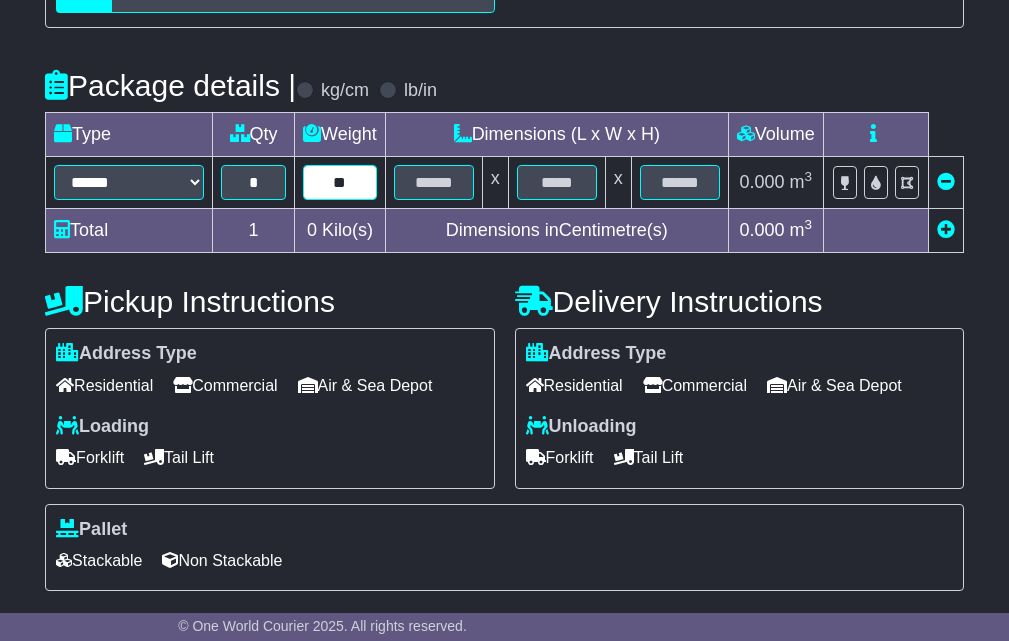 type on "**" 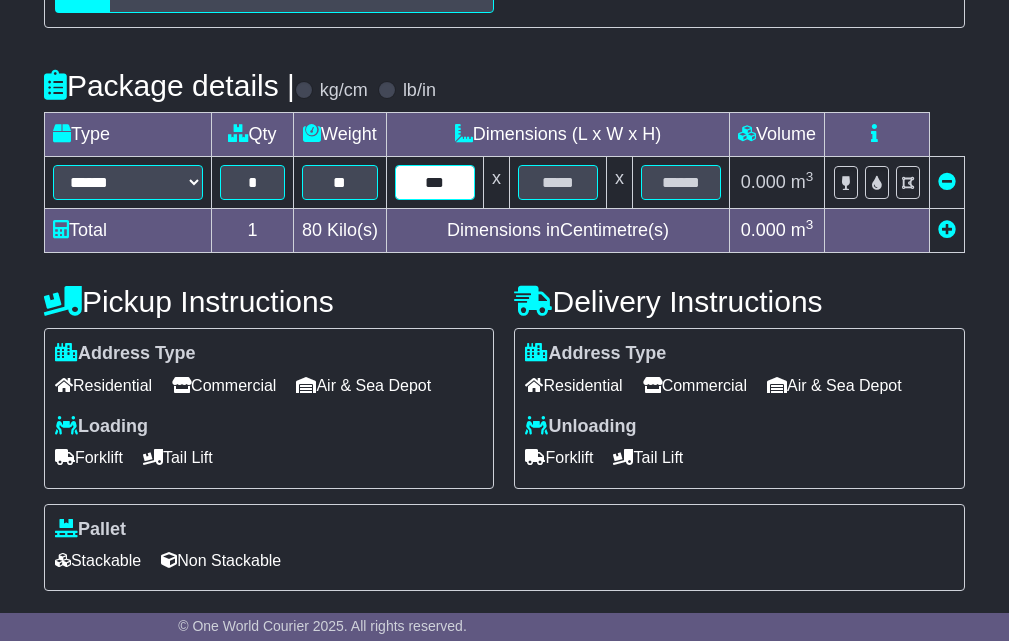 type on "***" 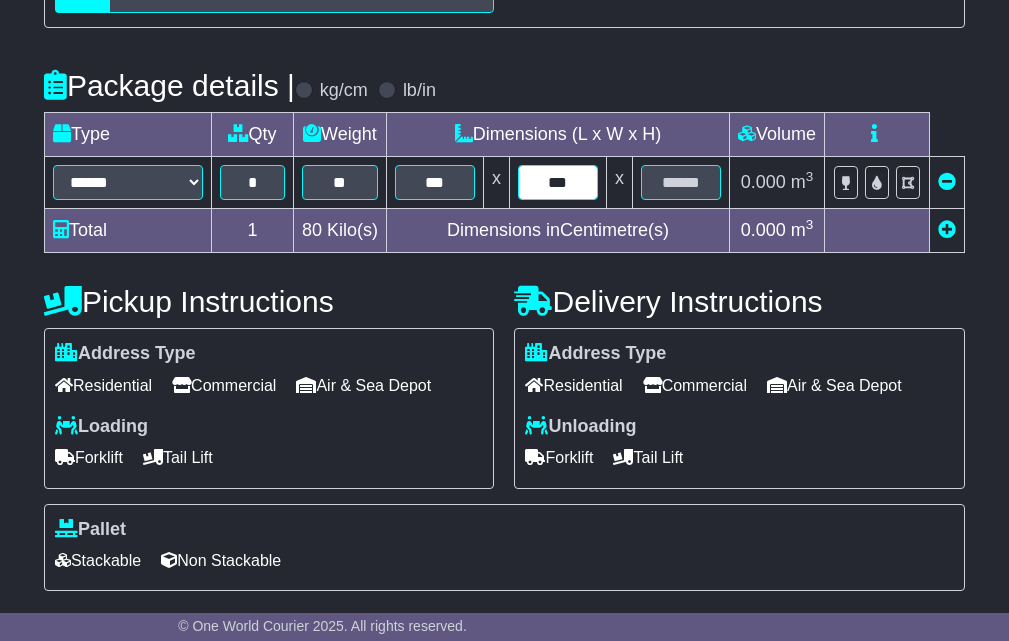 type on "***" 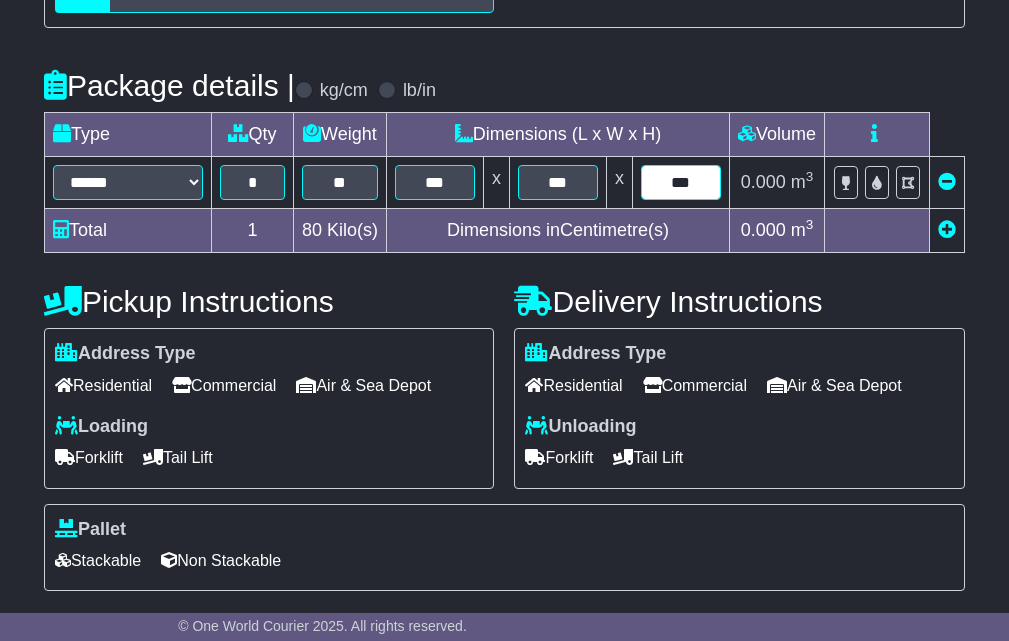 type on "***" 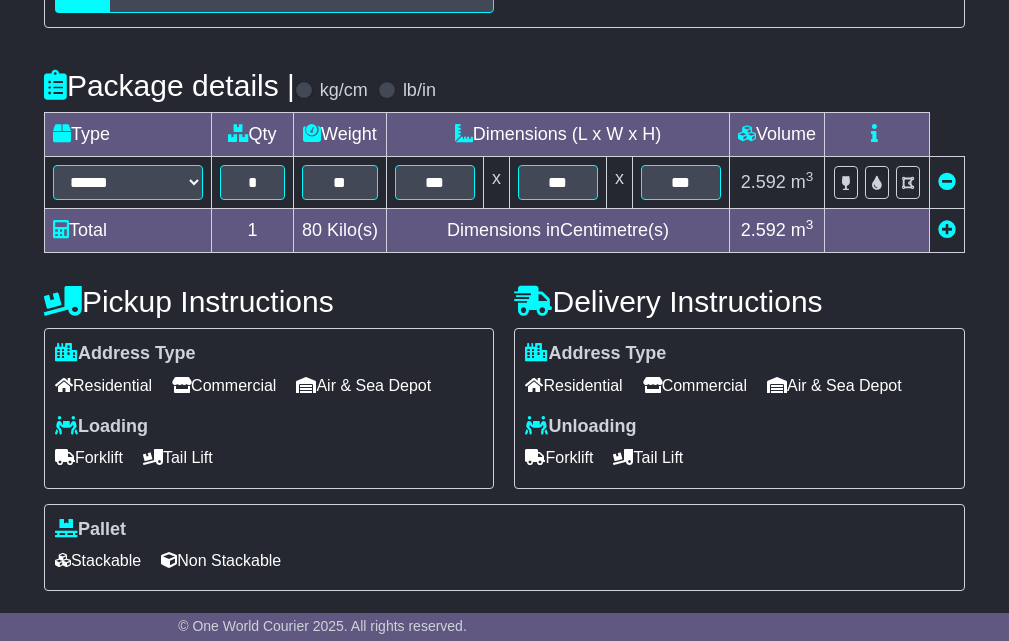 scroll, scrollTop: 626, scrollLeft: 0, axis: vertical 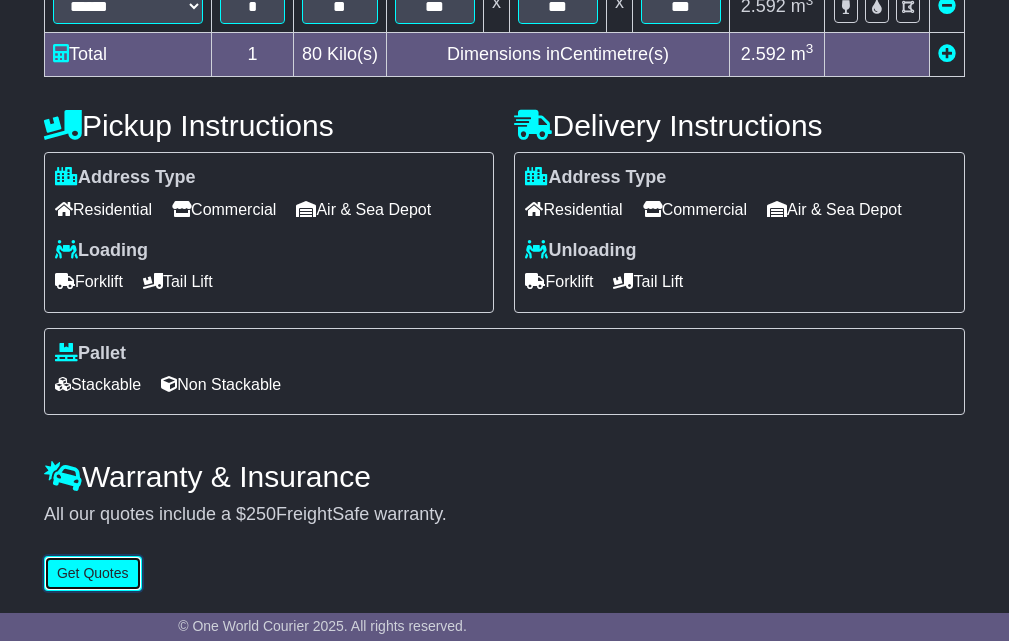 type 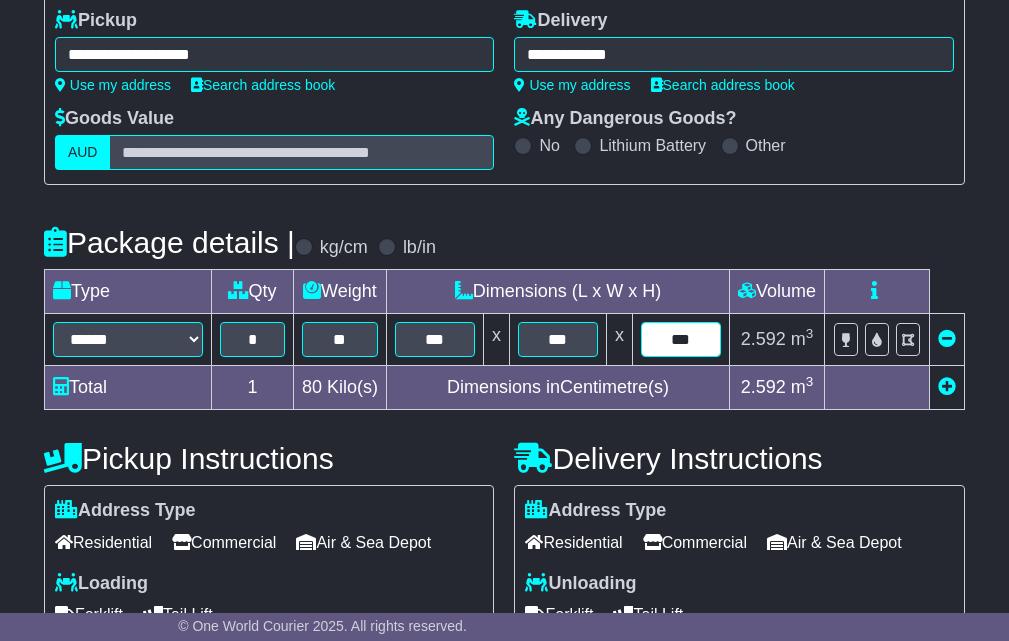 click on "***" at bounding box center [681, 339] 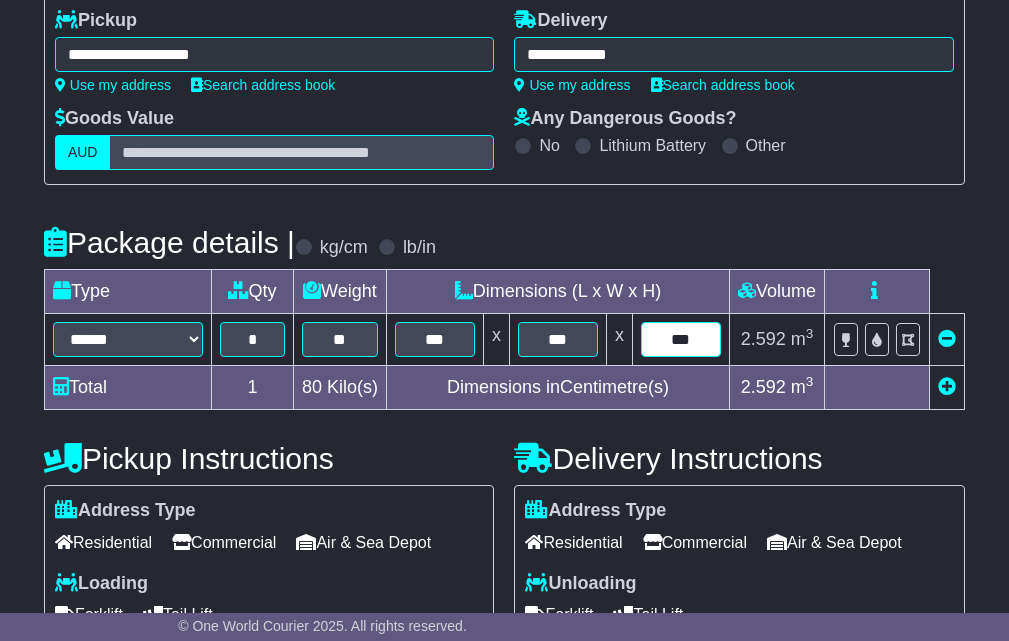 type on "***" 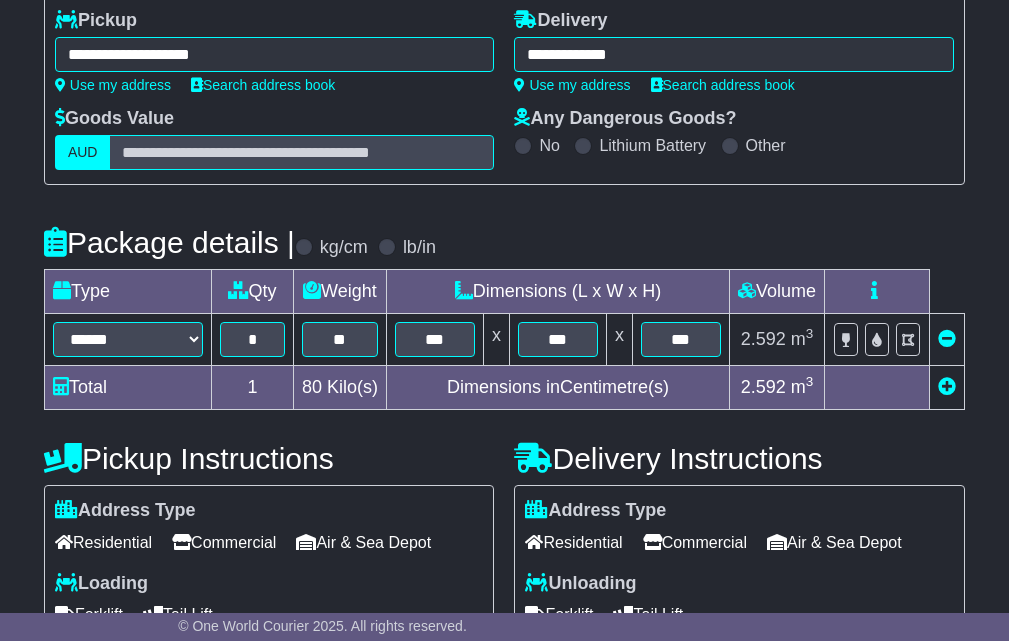 drag, startPoint x: 206, startPoint y: 537, endPoint x: 251, endPoint y: 529, distance: 45.705578 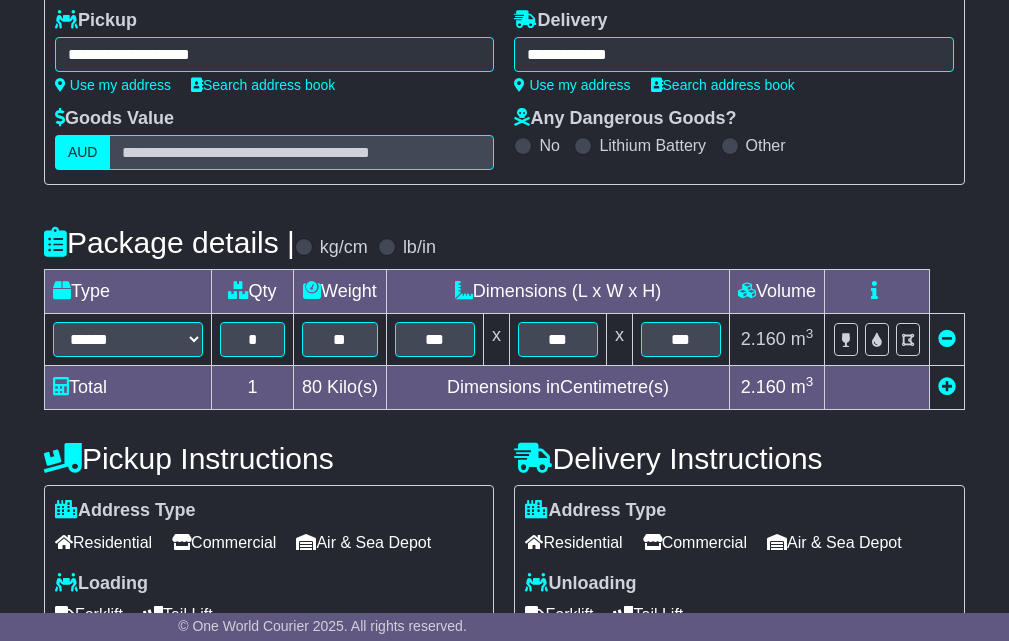 click on "Commercial" at bounding box center [695, 542] 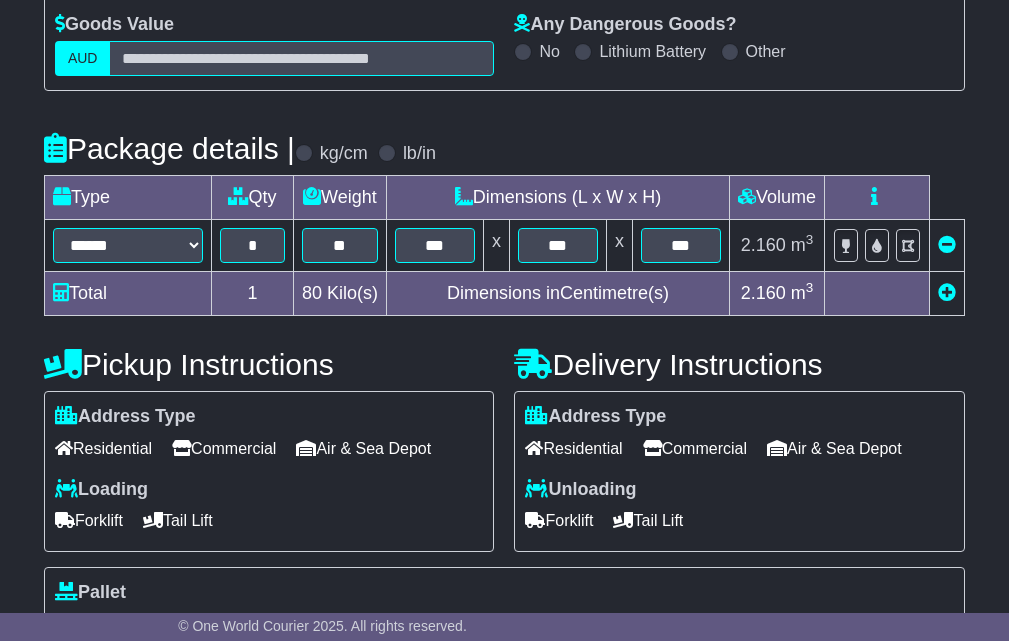 scroll, scrollTop: 459, scrollLeft: 0, axis: vertical 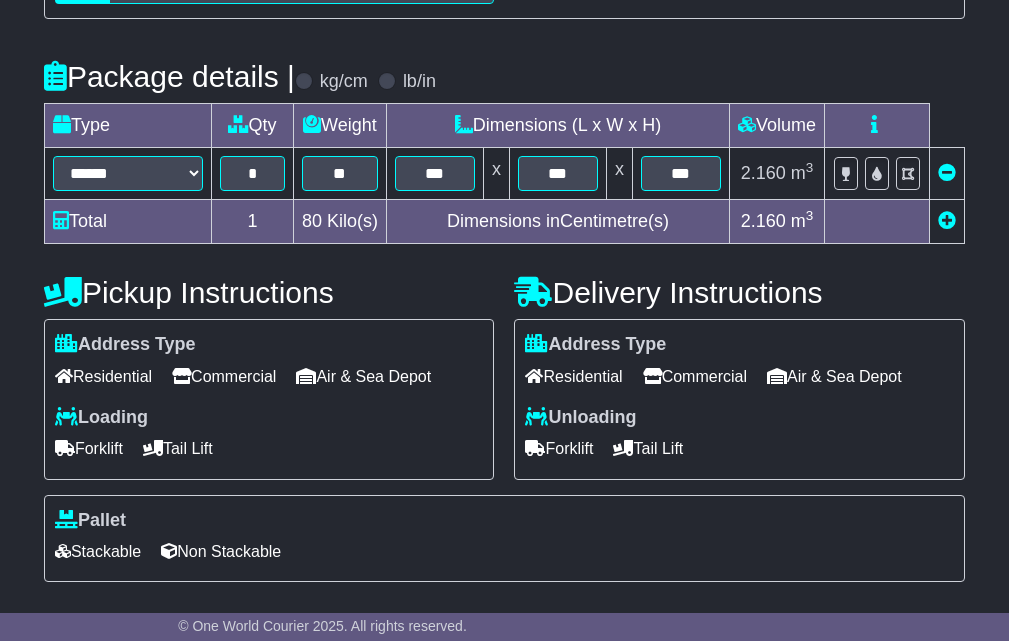 click on "Forklift" at bounding box center (559, 448) 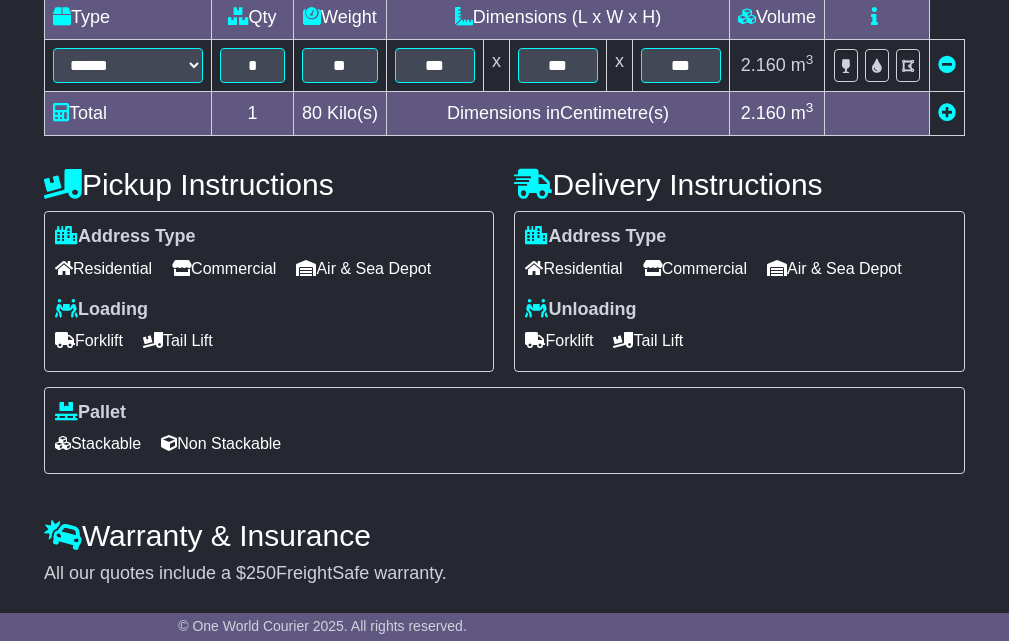scroll, scrollTop: 632, scrollLeft: 0, axis: vertical 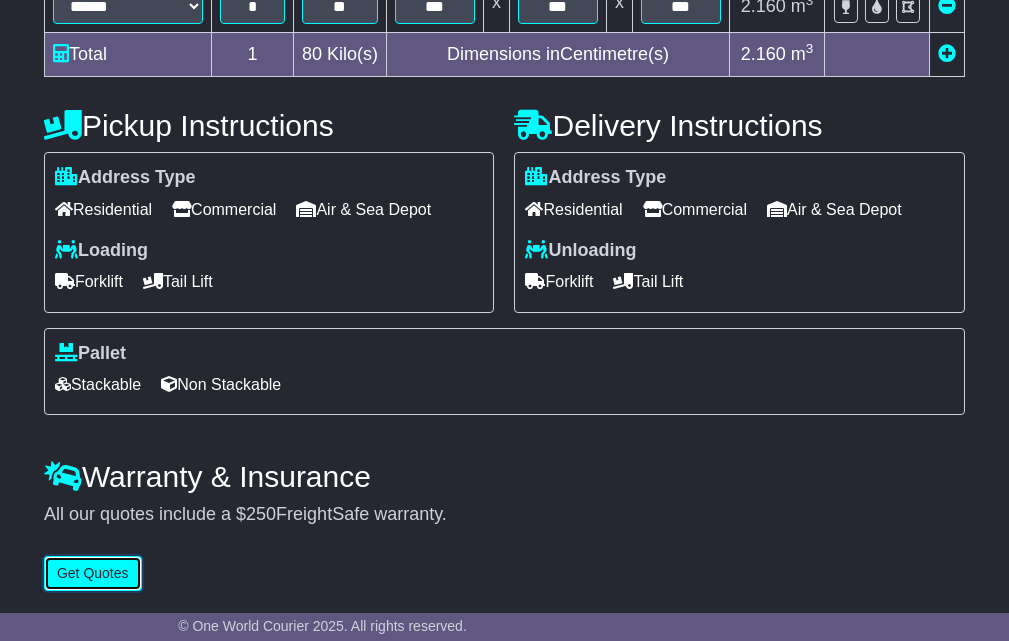 click on "Get Quotes" at bounding box center [93, 573] 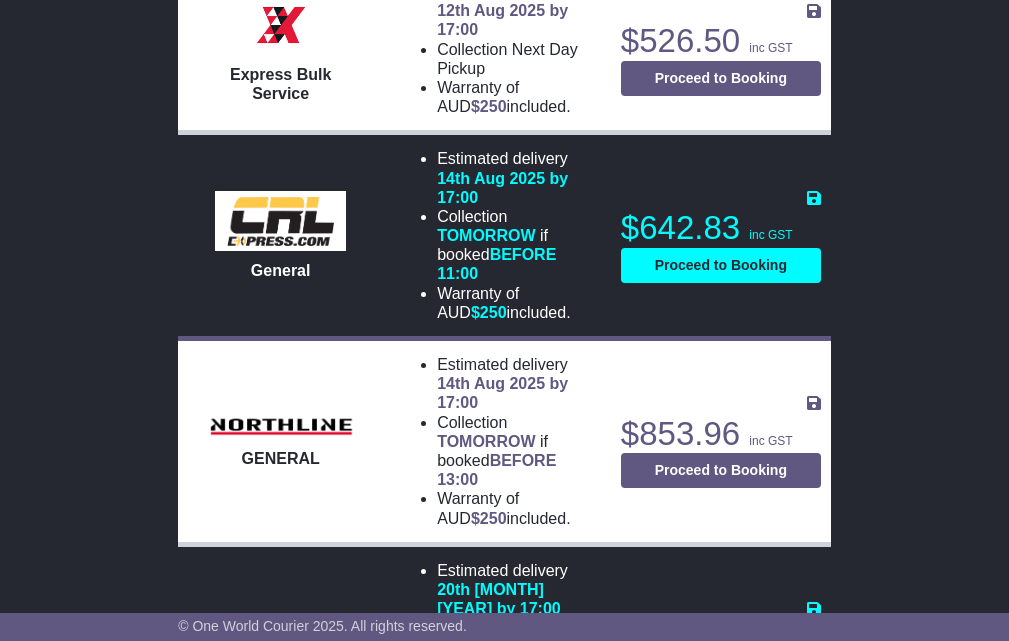 scroll, scrollTop: 1167, scrollLeft: 0, axis: vertical 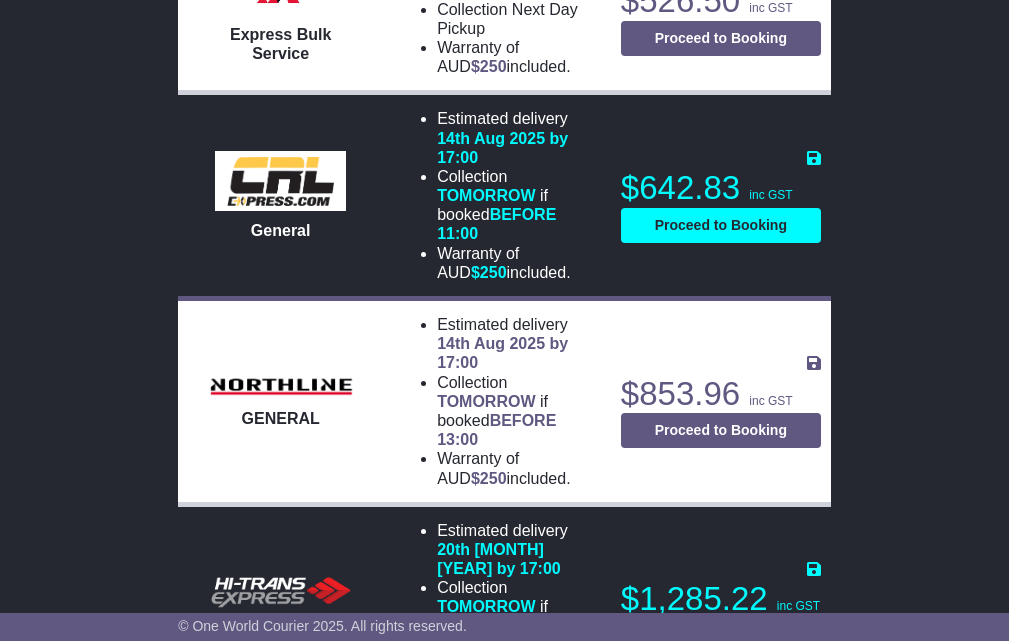 click on "$642.83
inc GST" at bounding box center [721, 188] 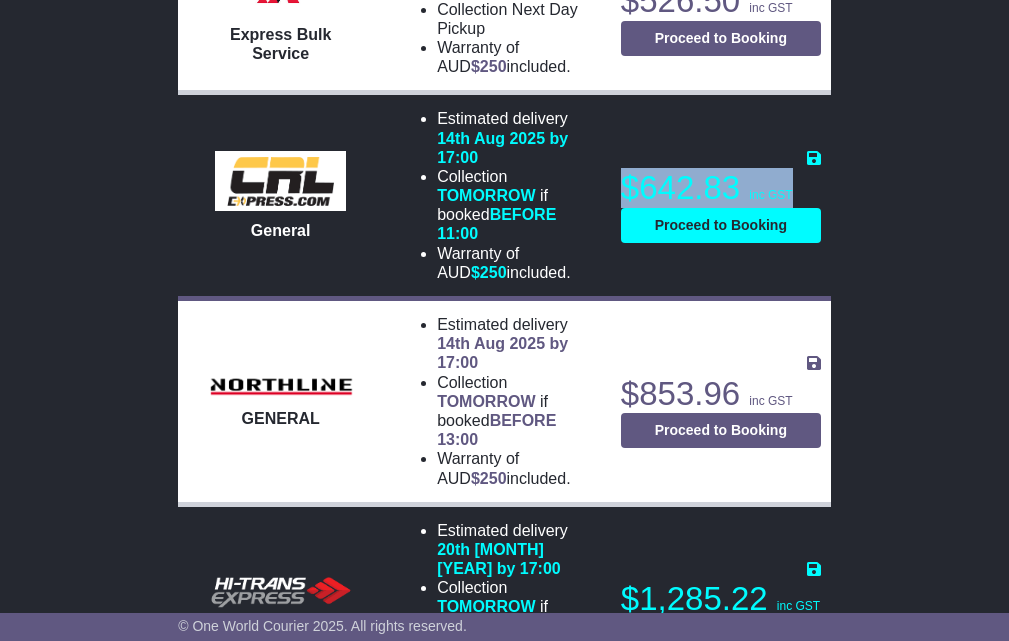 drag, startPoint x: 735, startPoint y: 202, endPoint x: 797, endPoint y: 198, distance: 62.1289 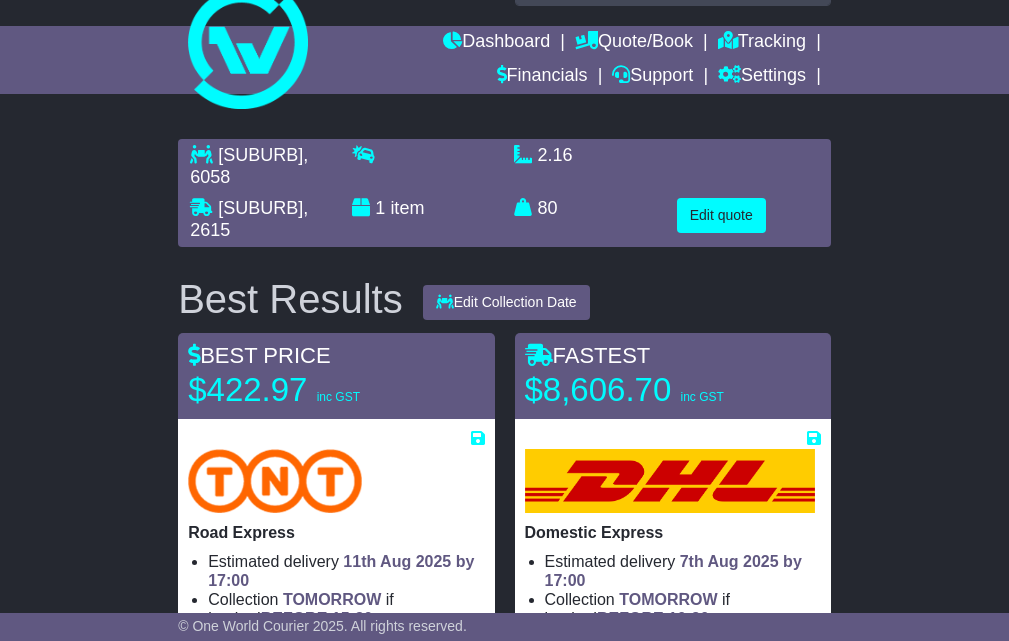 scroll, scrollTop: 0, scrollLeft: 0, axis: both 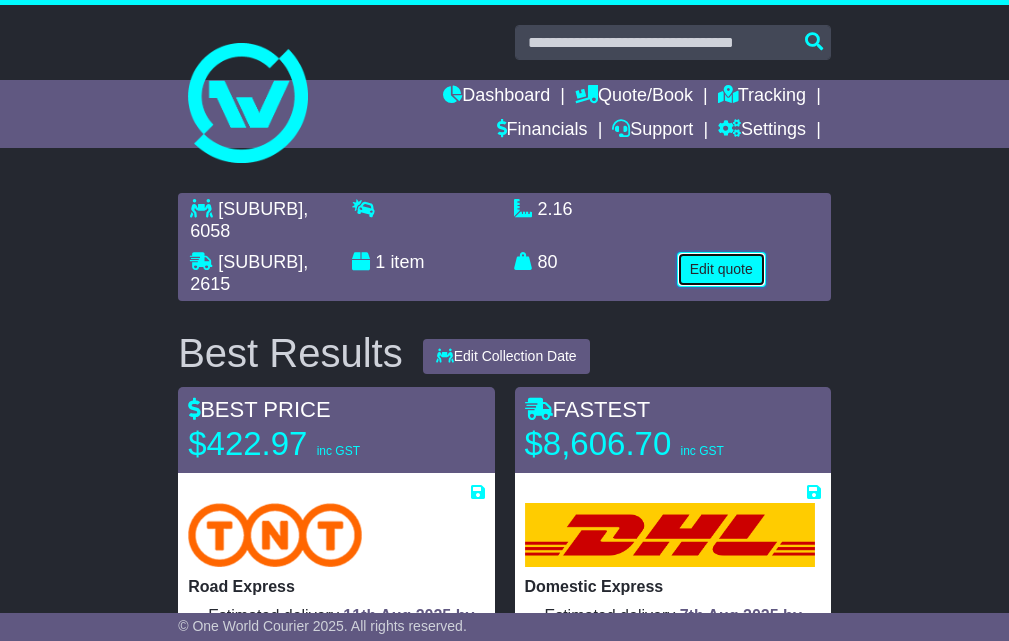 click on "Edit quote" at bounding box center [721, 269] 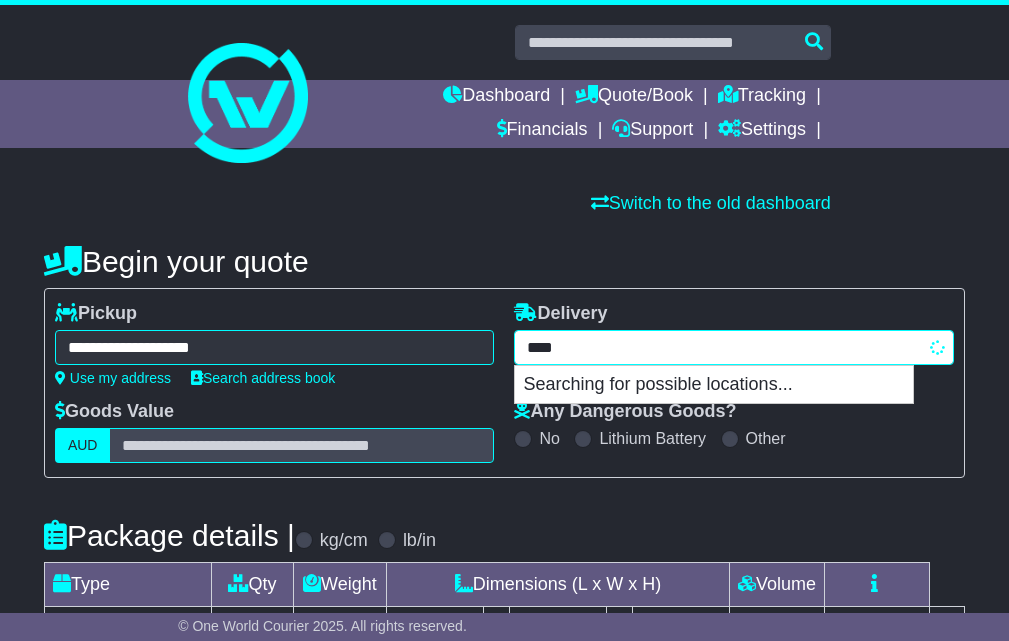click on "**********" at bounding box center [734, 347] 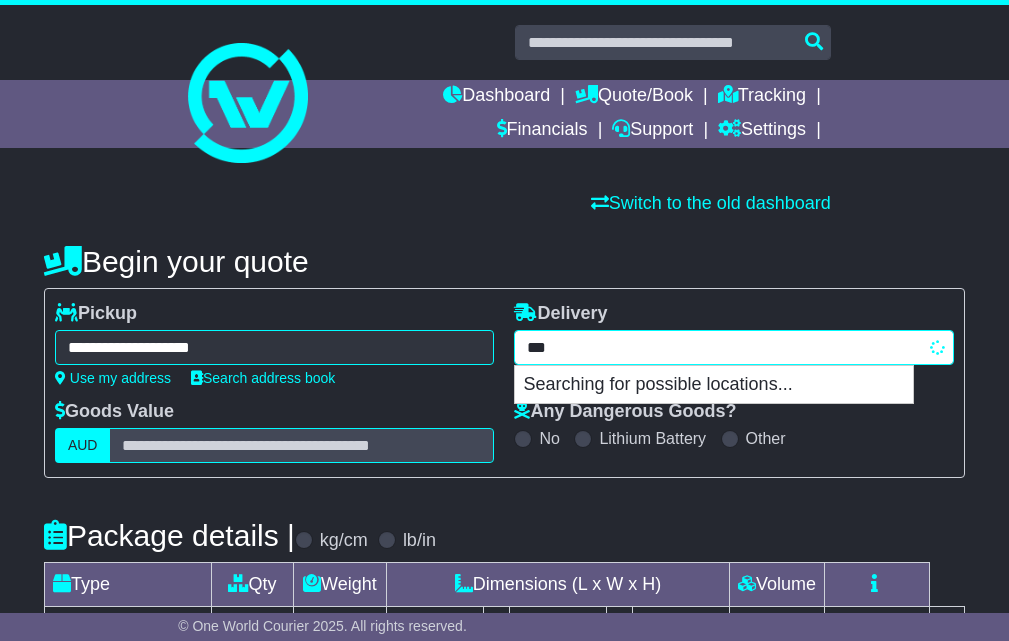 type on "****" 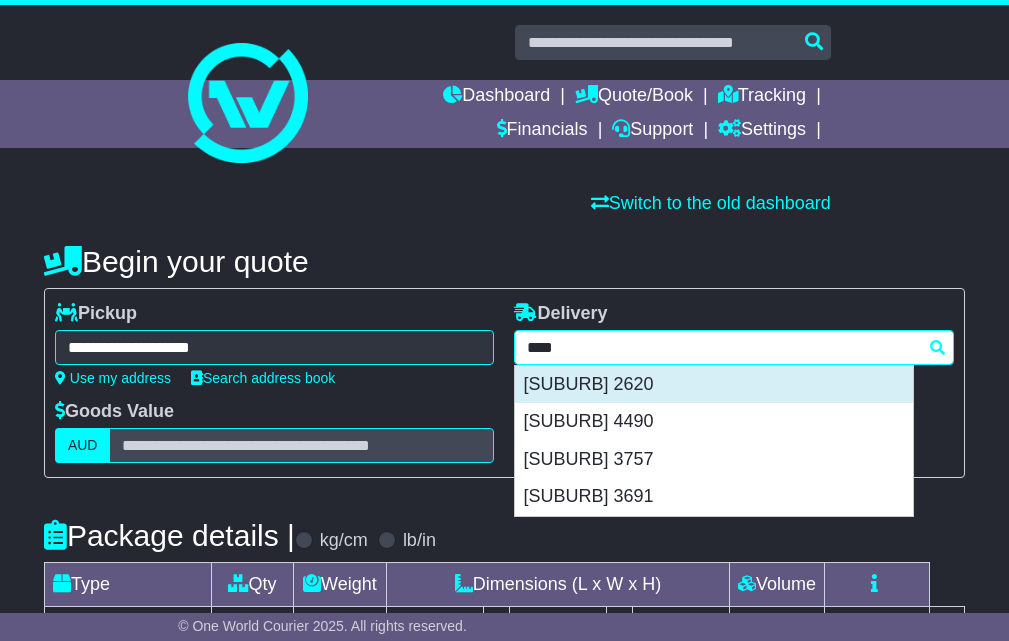 click on "HUME 2620" at bounding box center (714, 385) 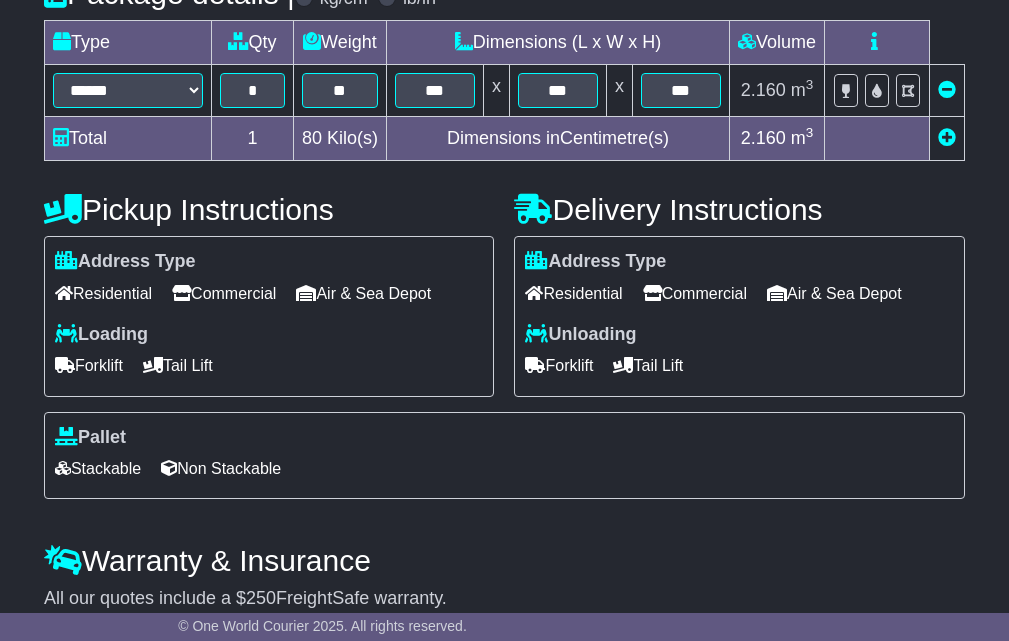 type on "**********" 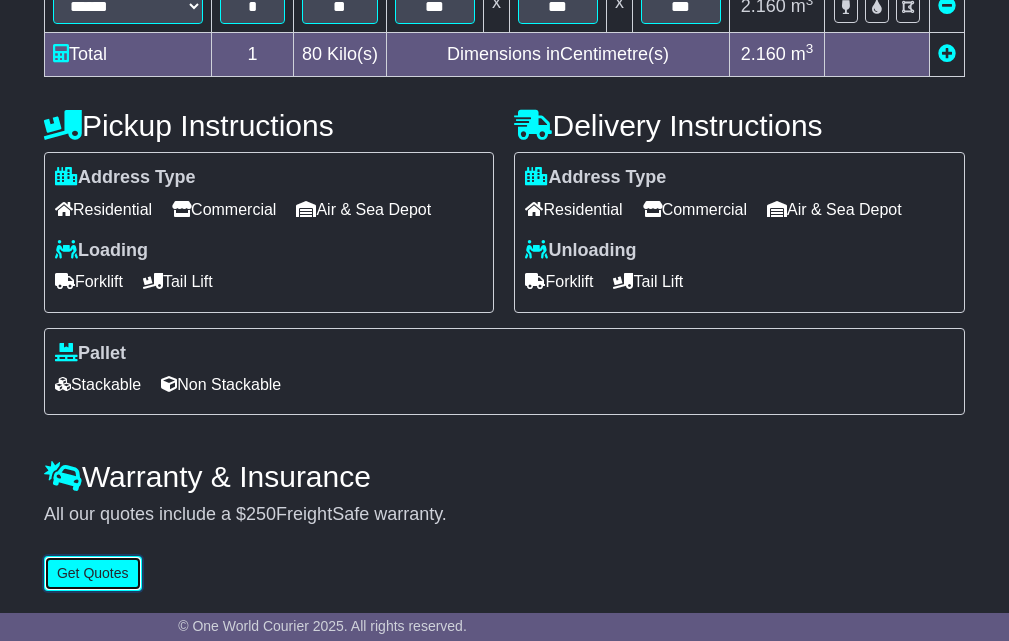 click on "Get Quotes" at bounding box center [93, 573] 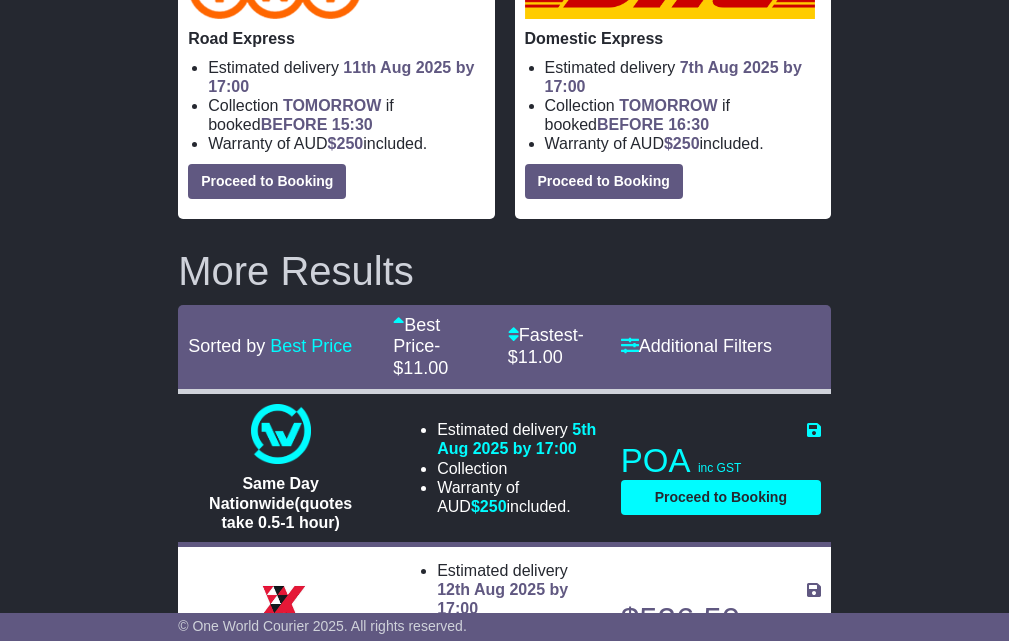 scroll, scrollTop: 833, scrollLeft: 0, axis: vertical 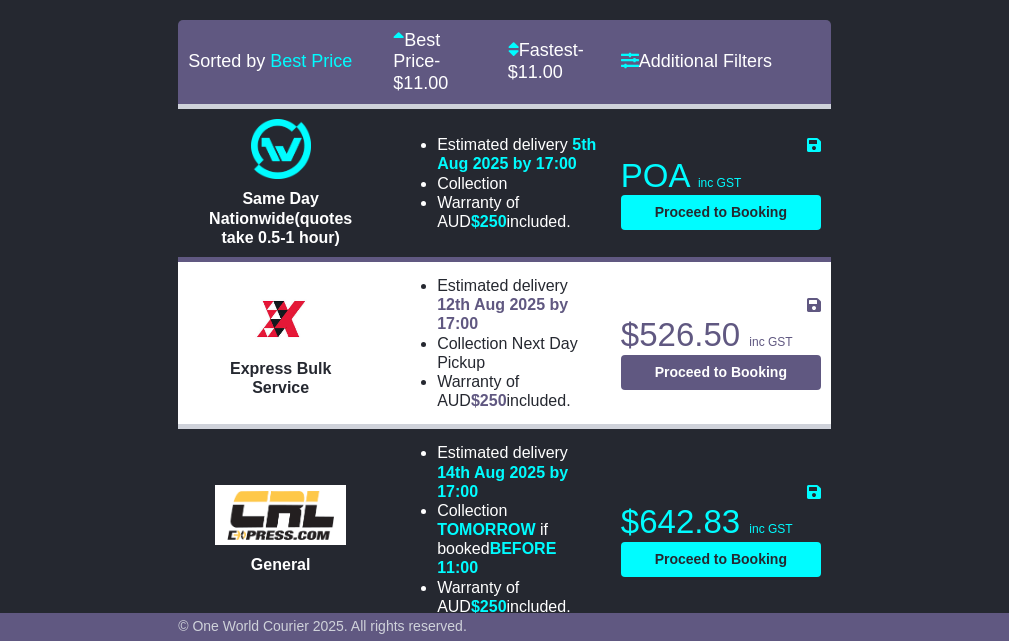click on "$526.50
inc GST" at bounding box center (721, 335) 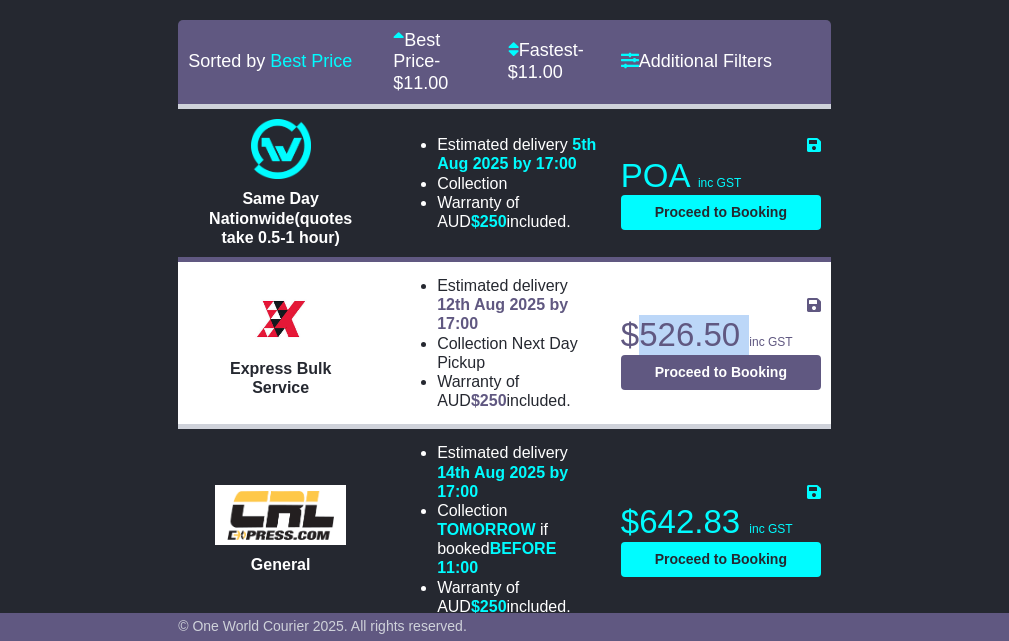 click on "$526.50
inc GST" at bounding box center (721, 335) 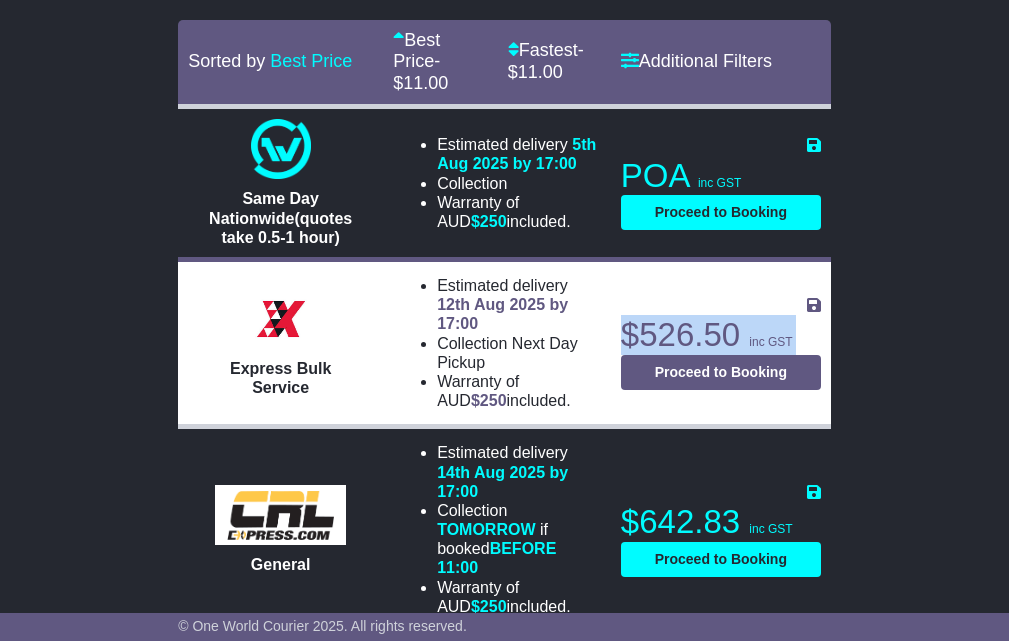 click on "$526.50
inc GST" at bounding box center [721, 335] 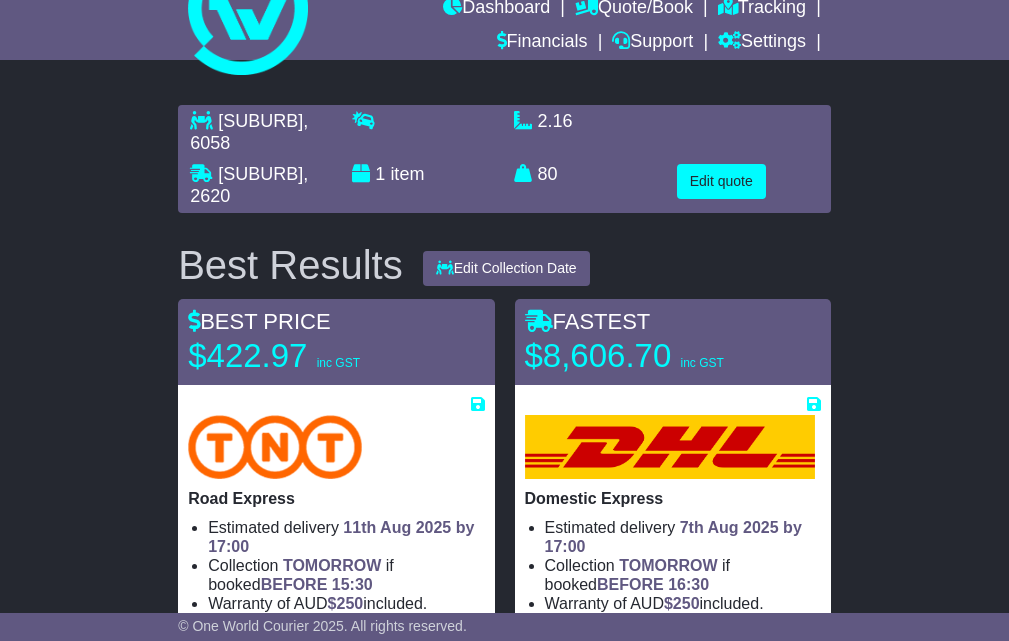 scroll, scrollTop: 0, scrollLeft: 0, axis: both 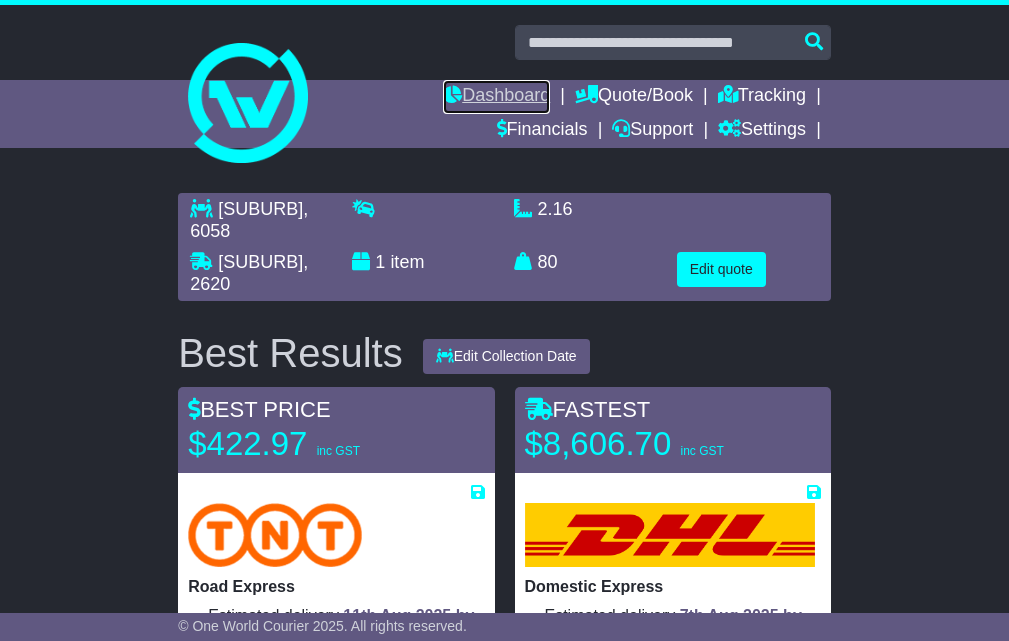 click on "Dashboard" at bounding box center [496, 97] 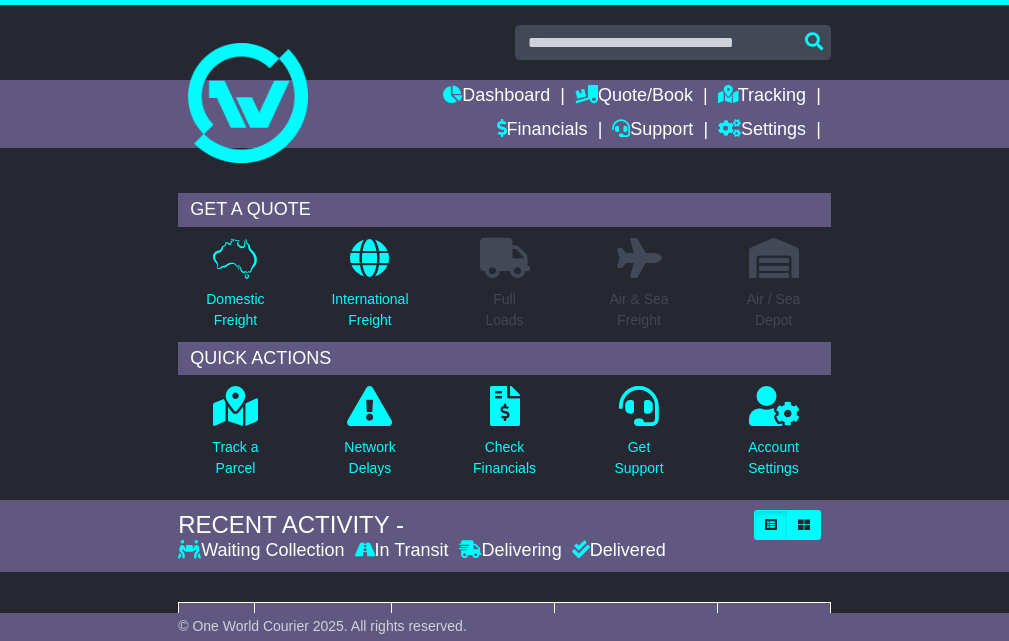 scroll, scrollTop: 0, scrollLeft: 0, axis: both 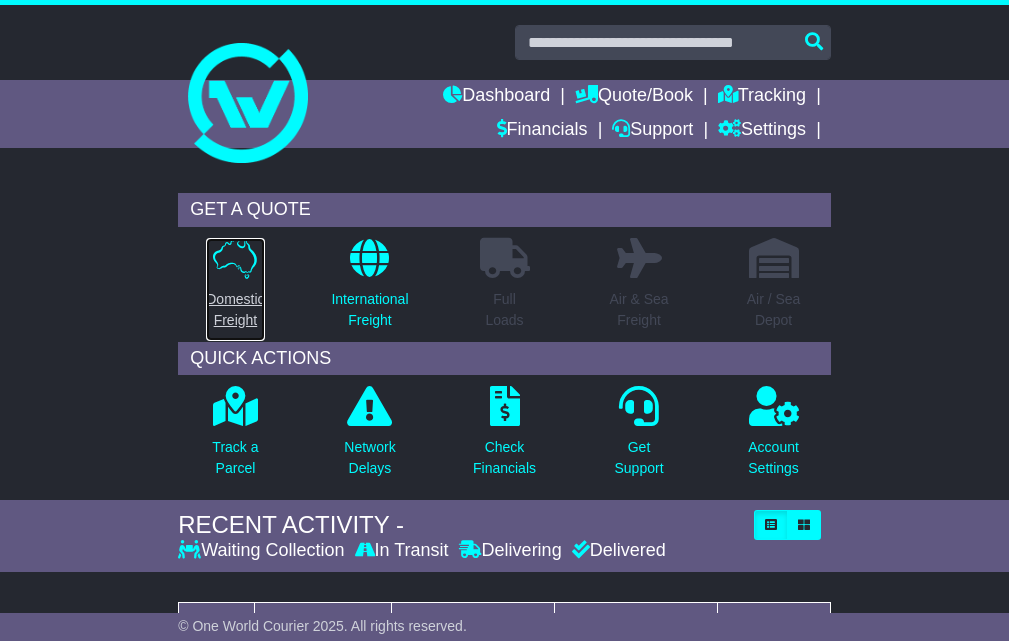 click on "Domestic Freight" at bounding box center (235, 310) 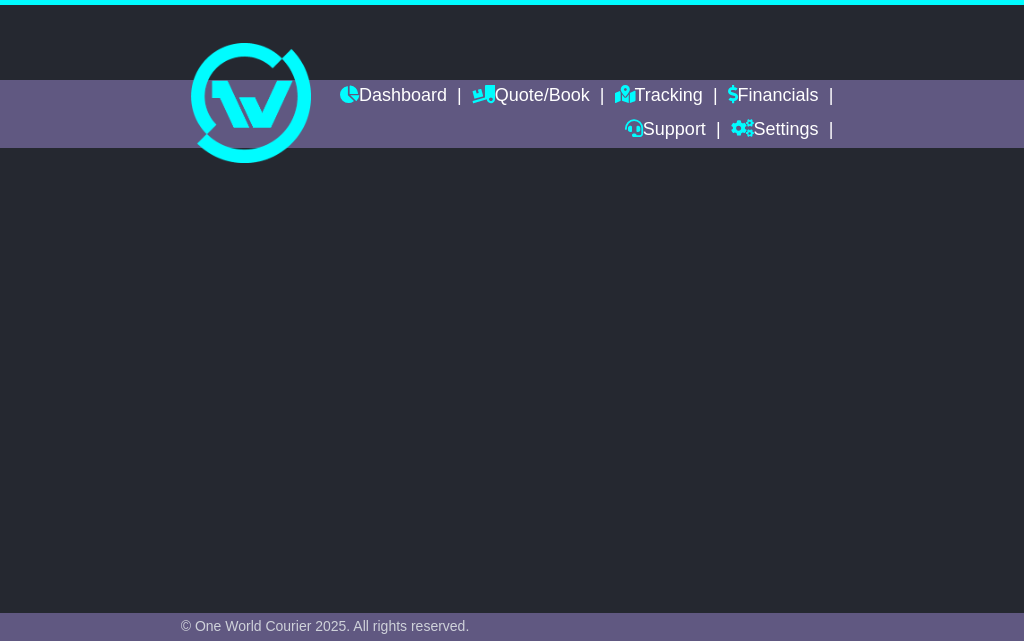 scroll, scrollTop: 0, scrollLeft: 0, axis: both 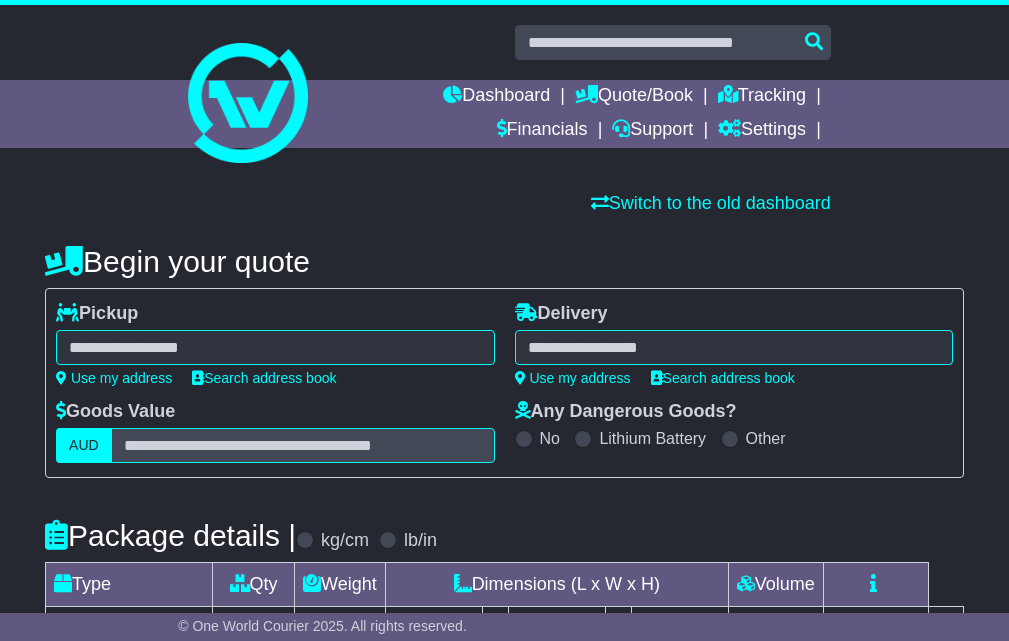 click at bounding box center (275, 347) 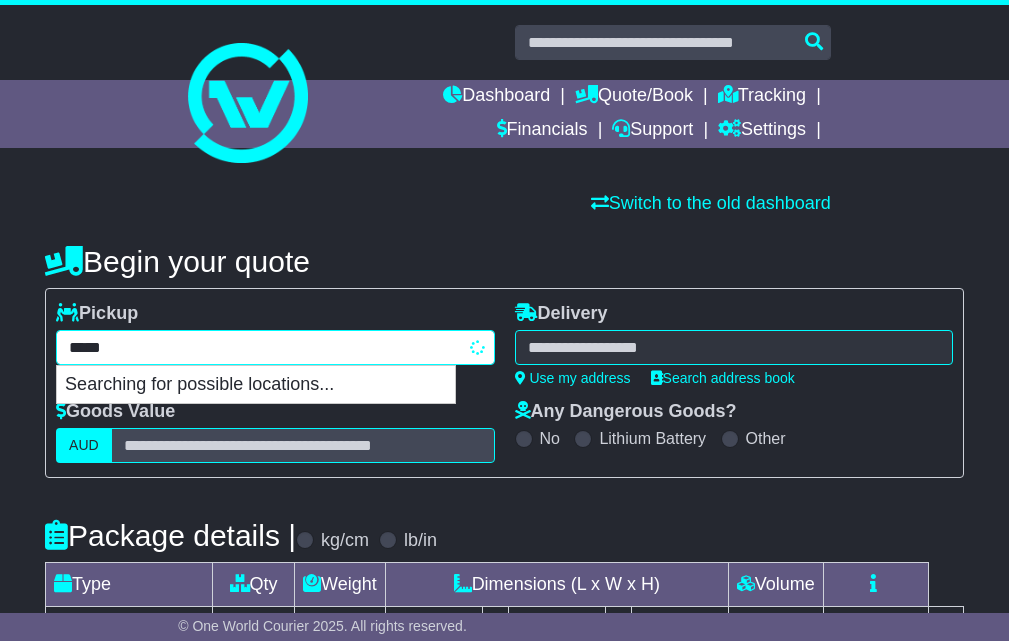 type on "******" 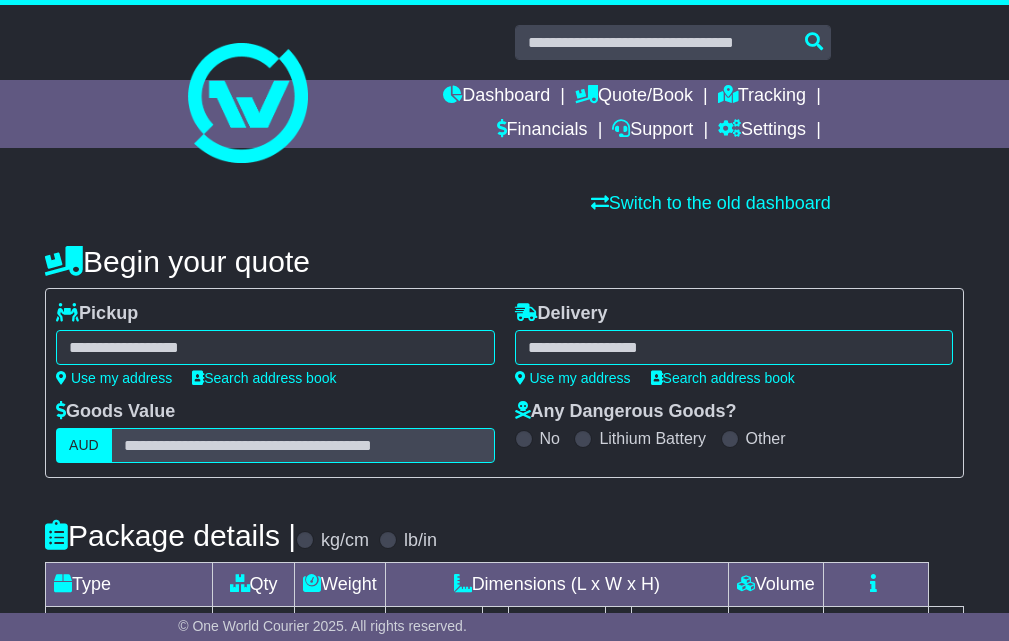 click on "****** [SUBURB] [SUBURB] [POSTCODE] [SUBURB] [POSTCODE] [SUBURB] [POSTCODE] [SUBURB] [POSTCODE] [SUBURB] [POSTCODE]" at bounding box center [275, 347] 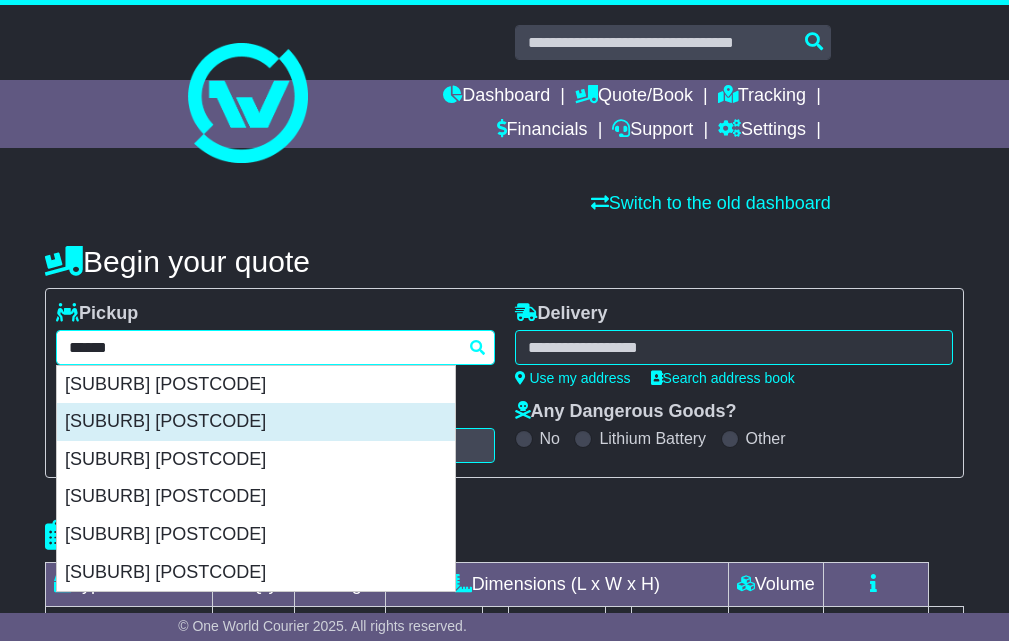 click on "[SUBURB] [POSTCODE]" at bounding box center [256, 422] 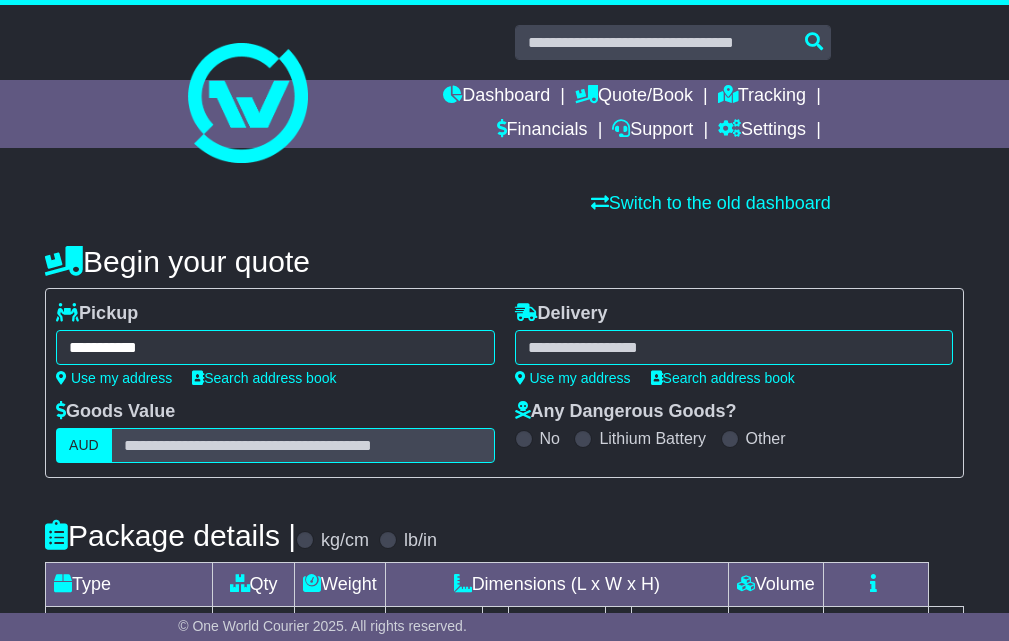type on "**********" 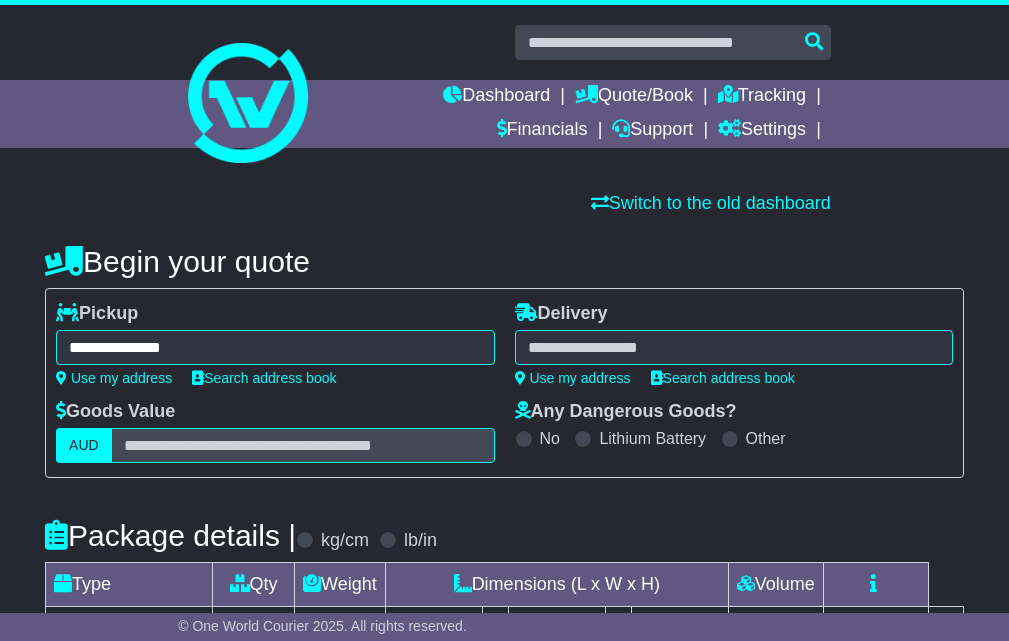 click at bounding box center [734, 347] 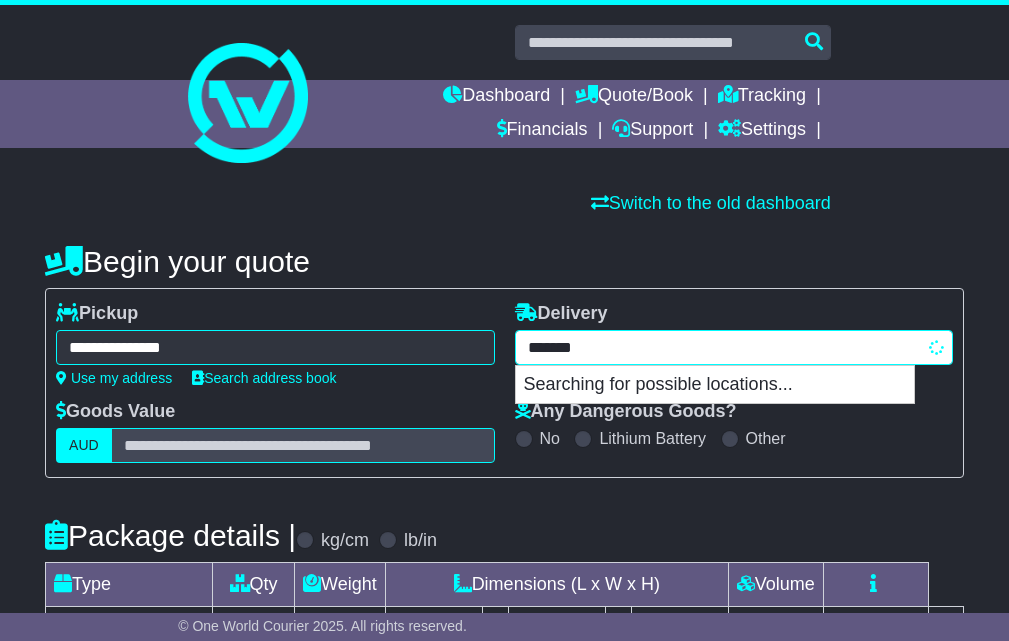 type on "*******" 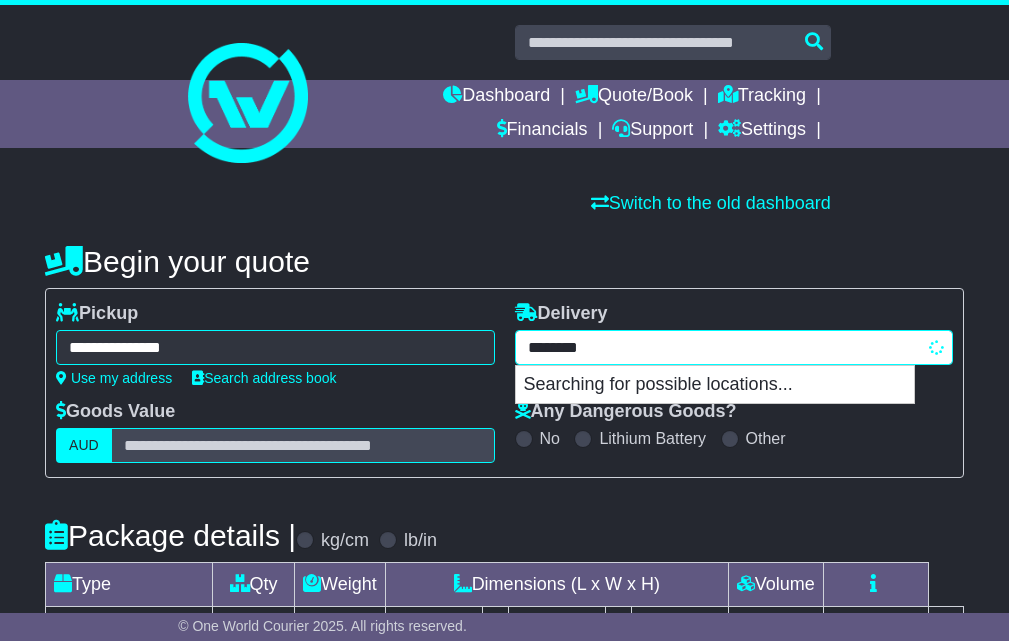 type on "**********" 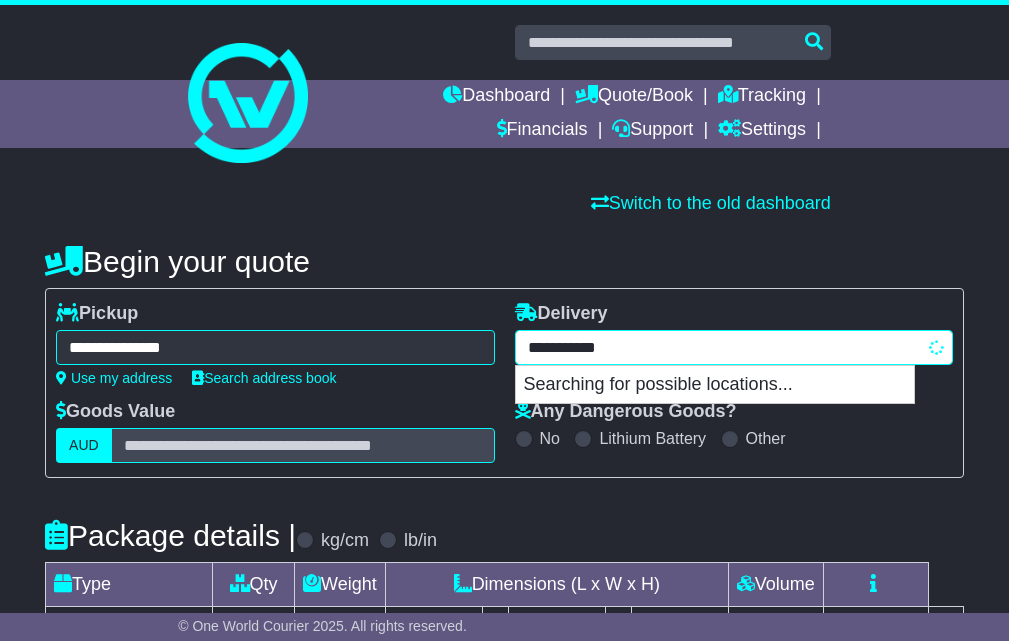 type on "**********" 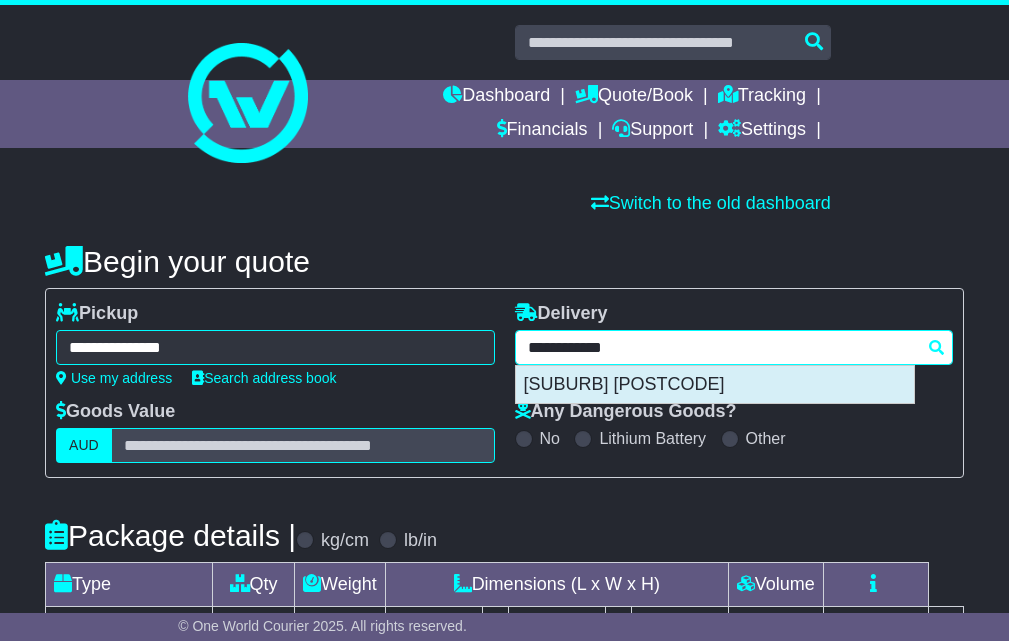 click on "[SUBURB] [POSTCODE]" at bounding box center [715, 385] 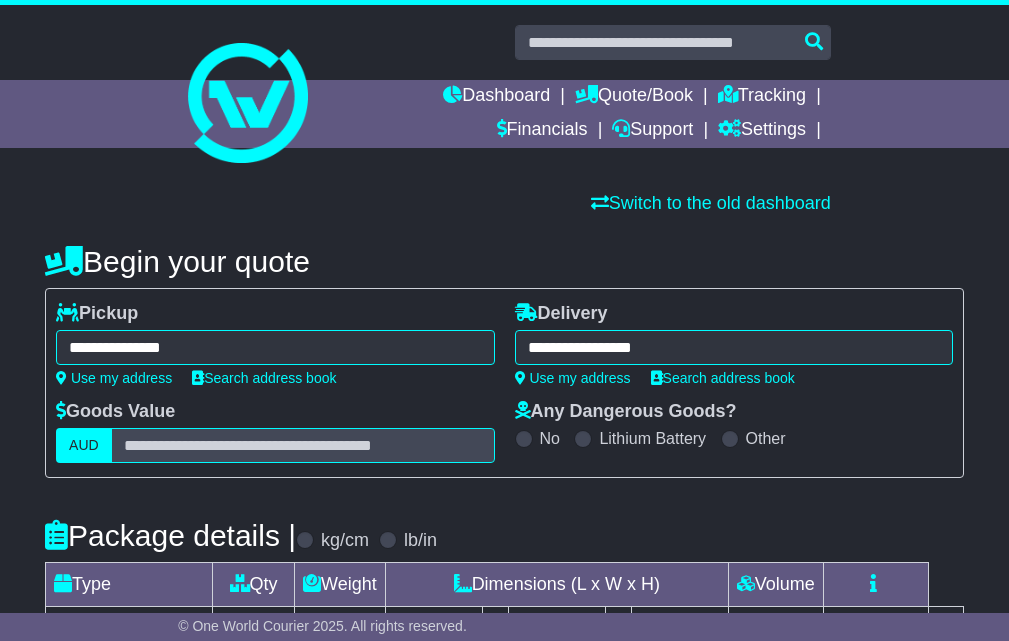 type on "**********" 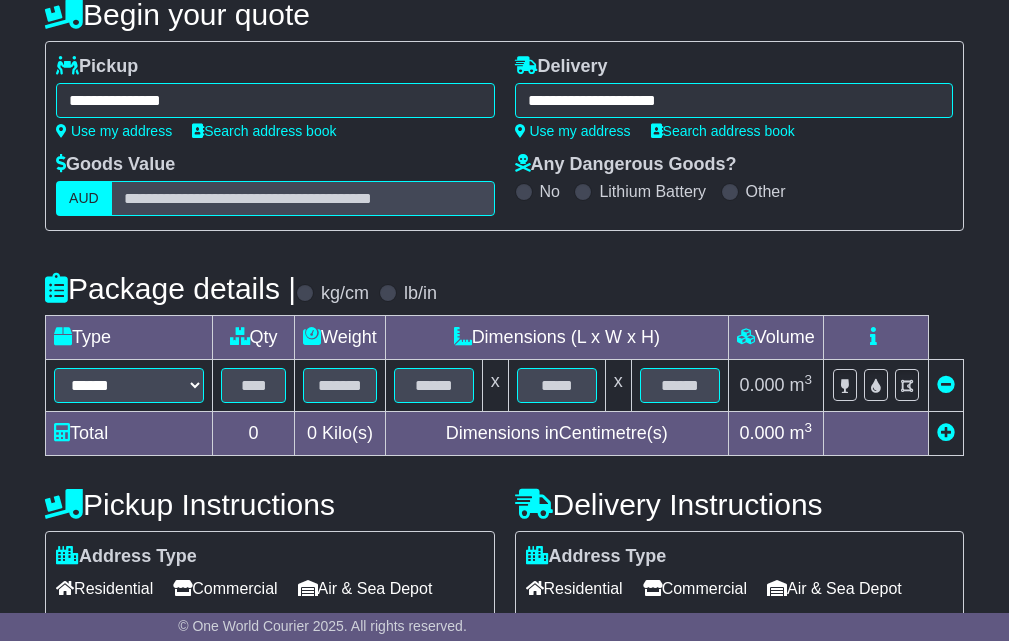 scroll, scrollTop: 450, scrollLeft: 0, axis: vertical 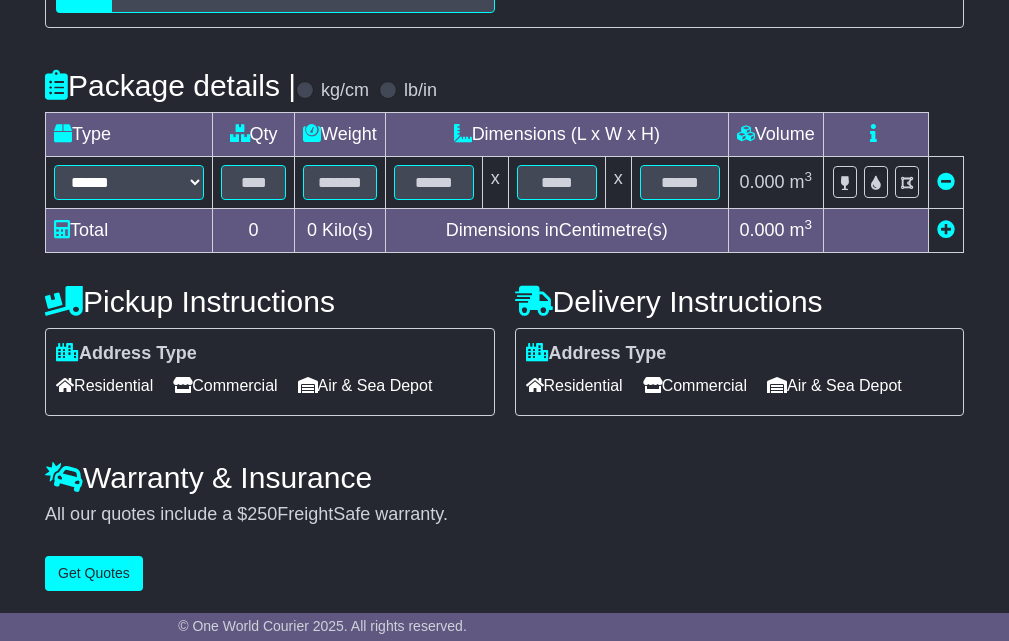 click on "****** ****** *** ******** ***** **** **** ****** *** *******" at bounding box center [129, 183] 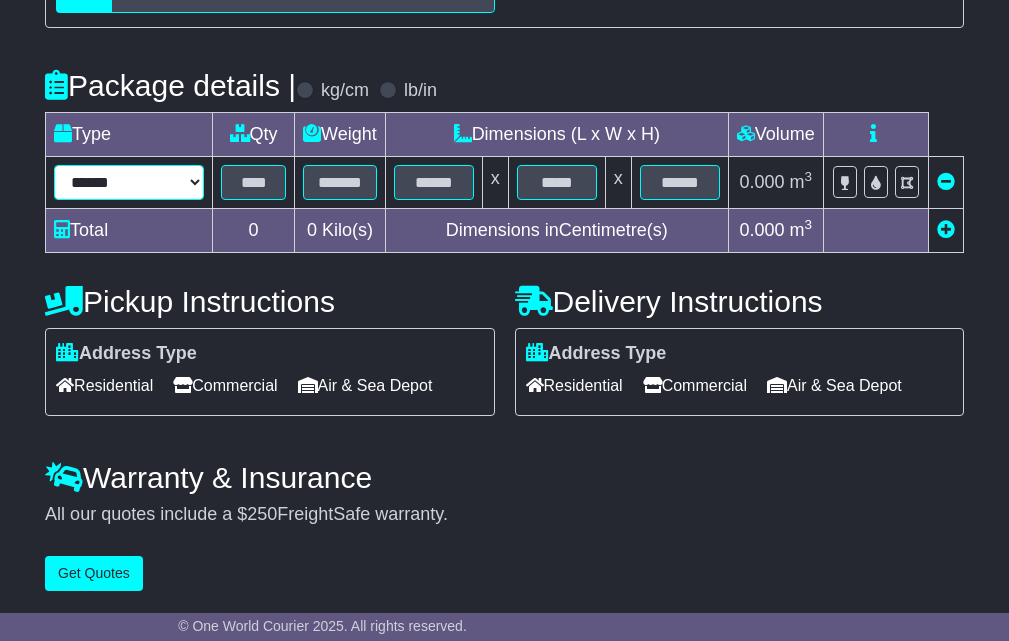 drag, startPoint x: 120, startPoint y: 174, endPoint x: 127, endPoint y: 183, distance: 11.401754 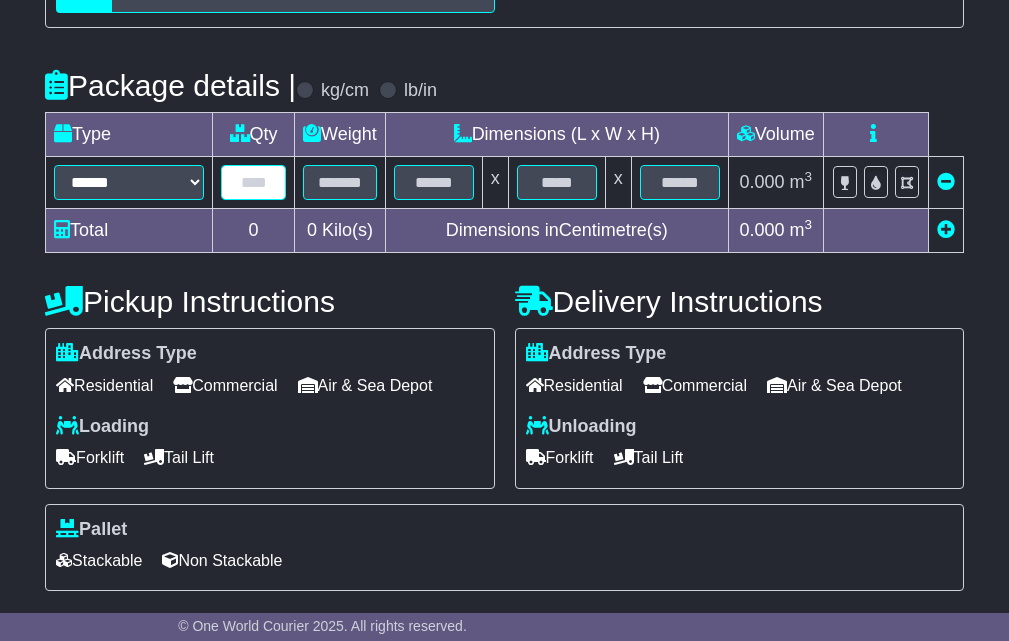 click at bounding box center (253, 182) 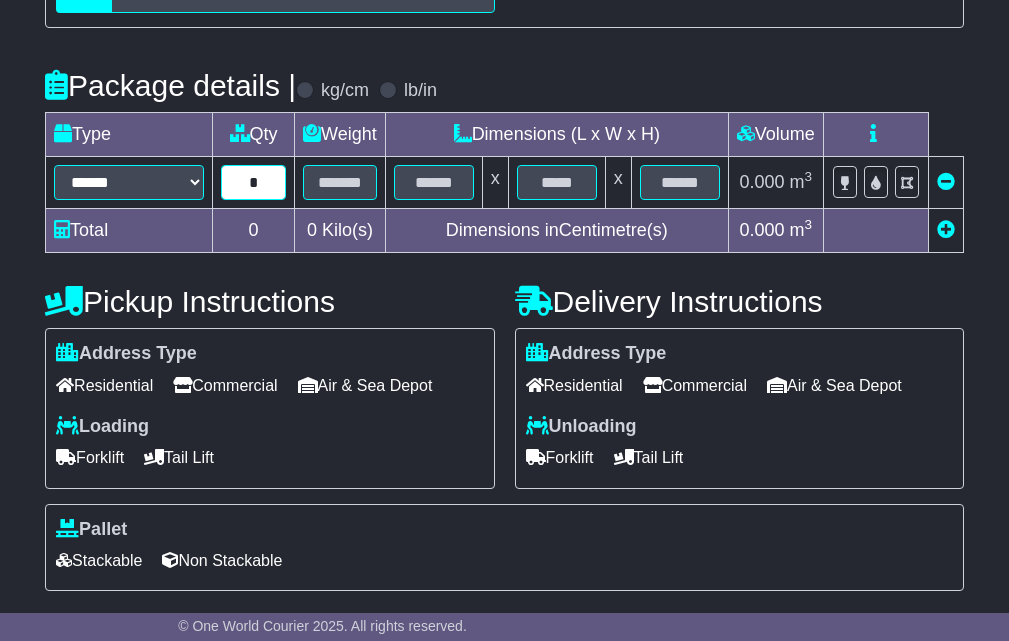 type on "*" 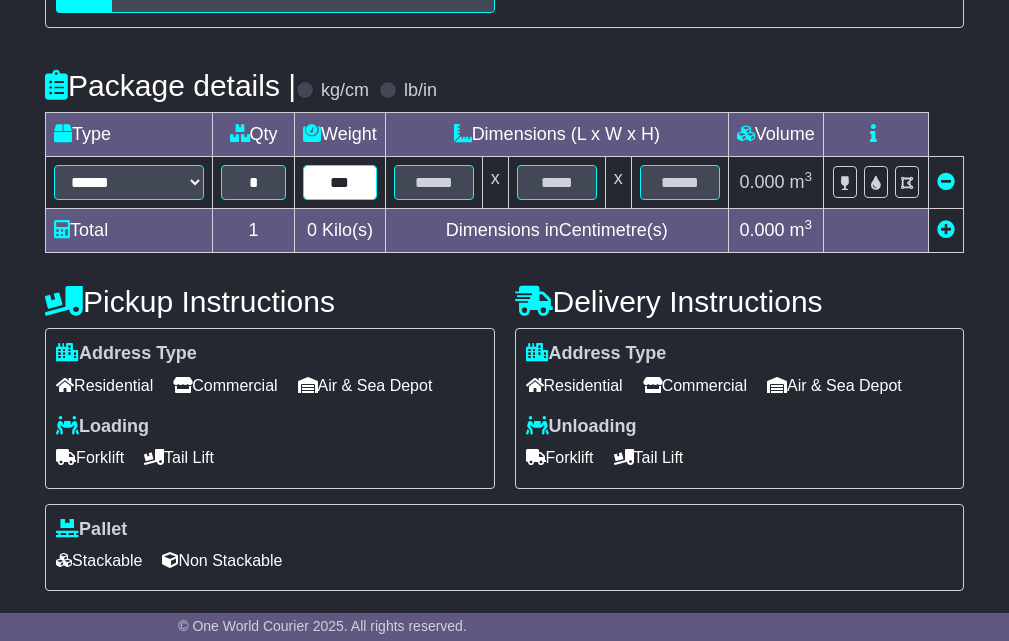 type on "***" 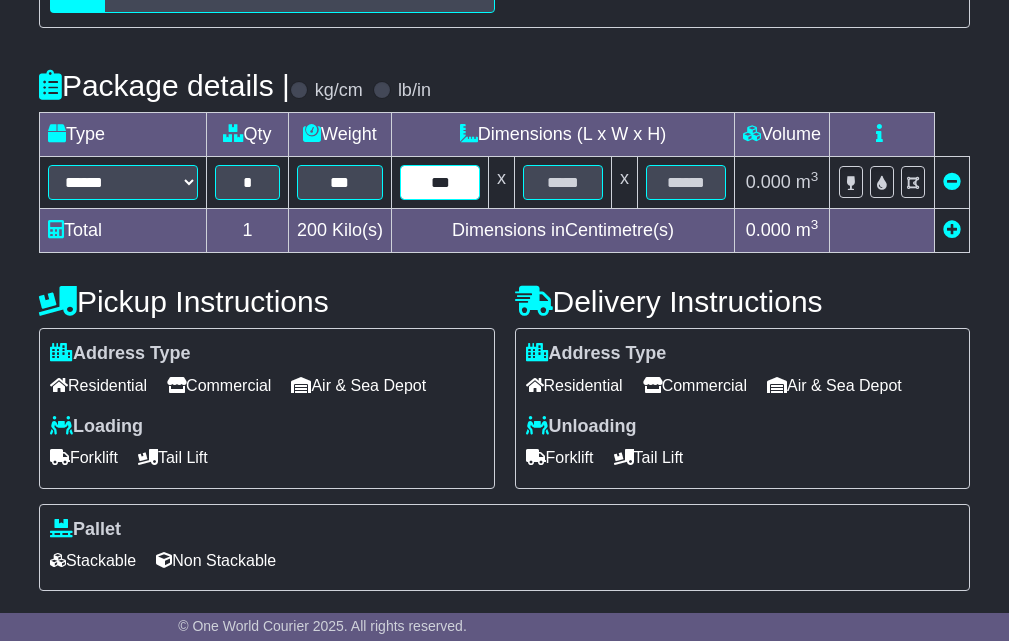type on "***" 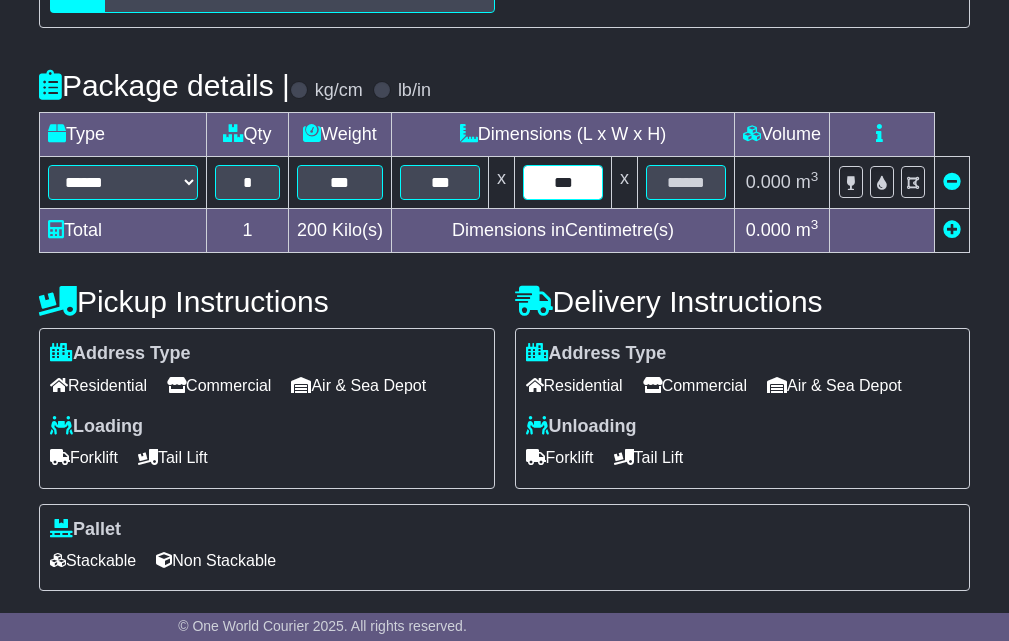 type on "***" 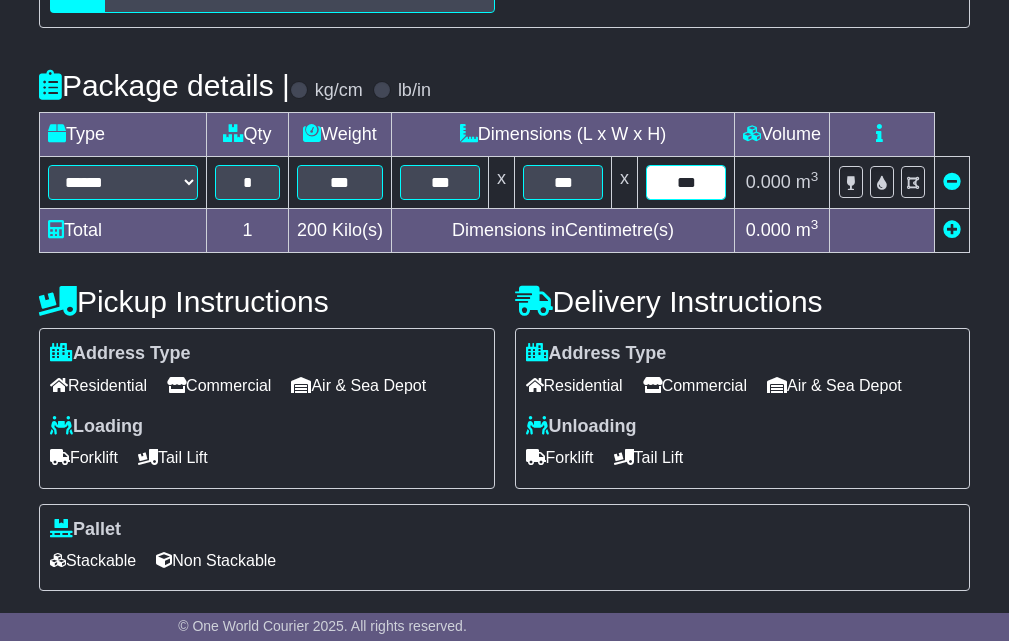 type on "***" 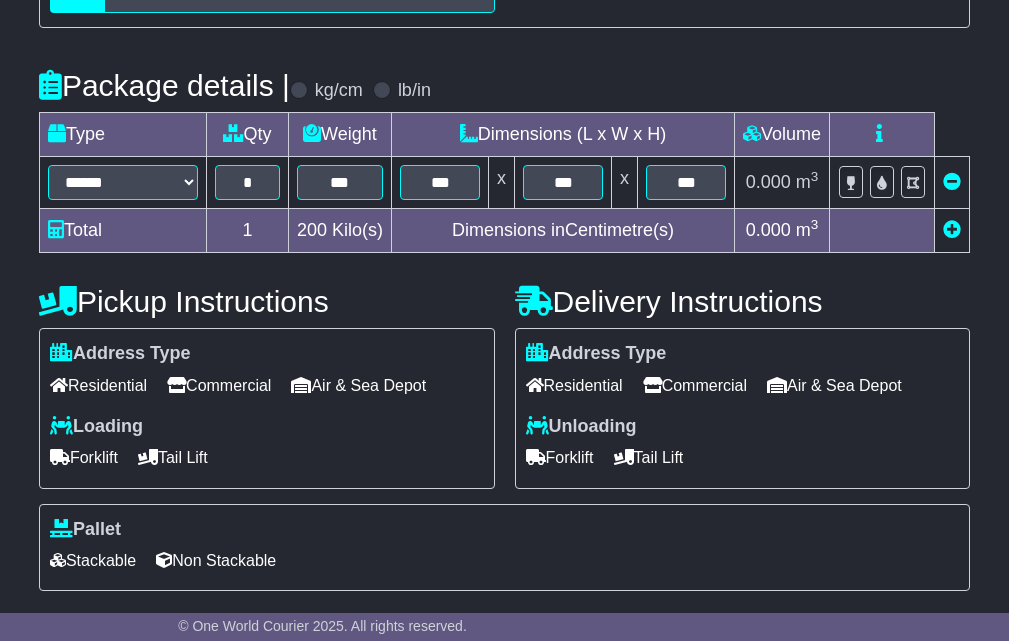 scroll, scrollTop: 626, scrollLeft: 0, axis: vertical 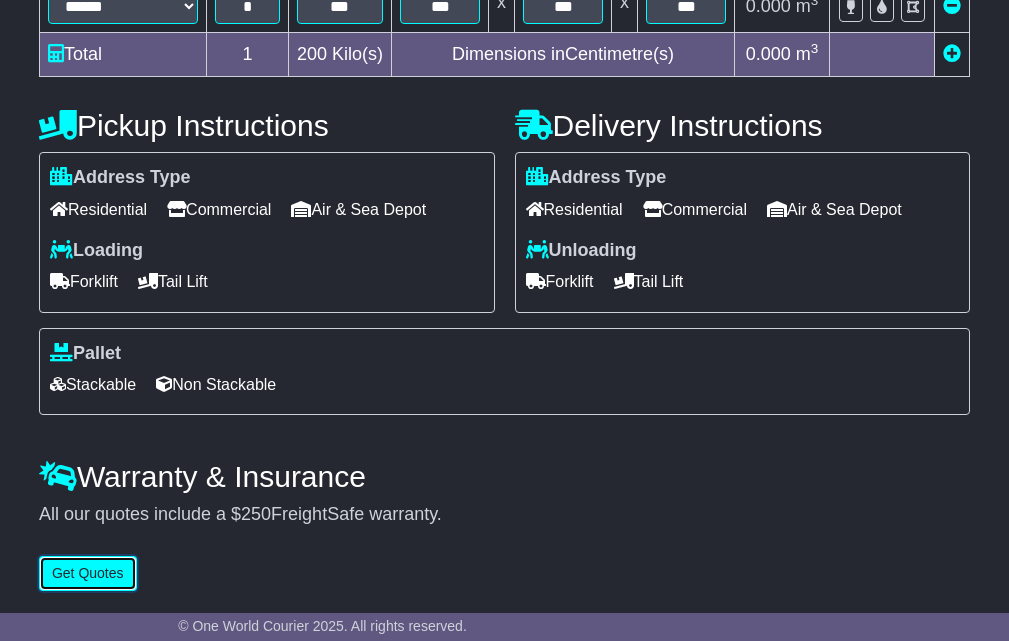 type 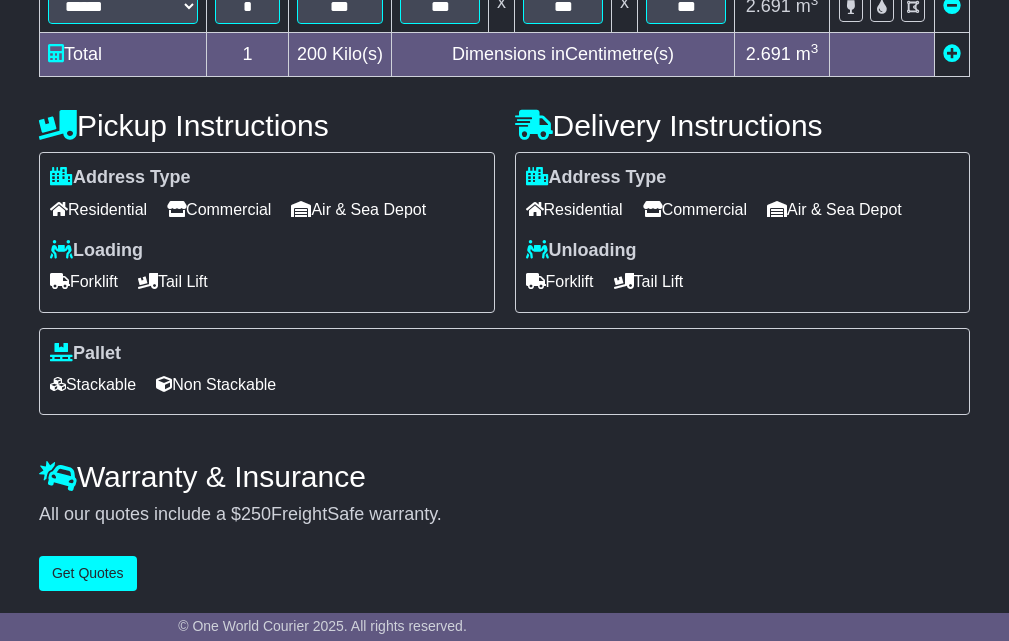 click on "Commercial" at bounding box center (219, 209) 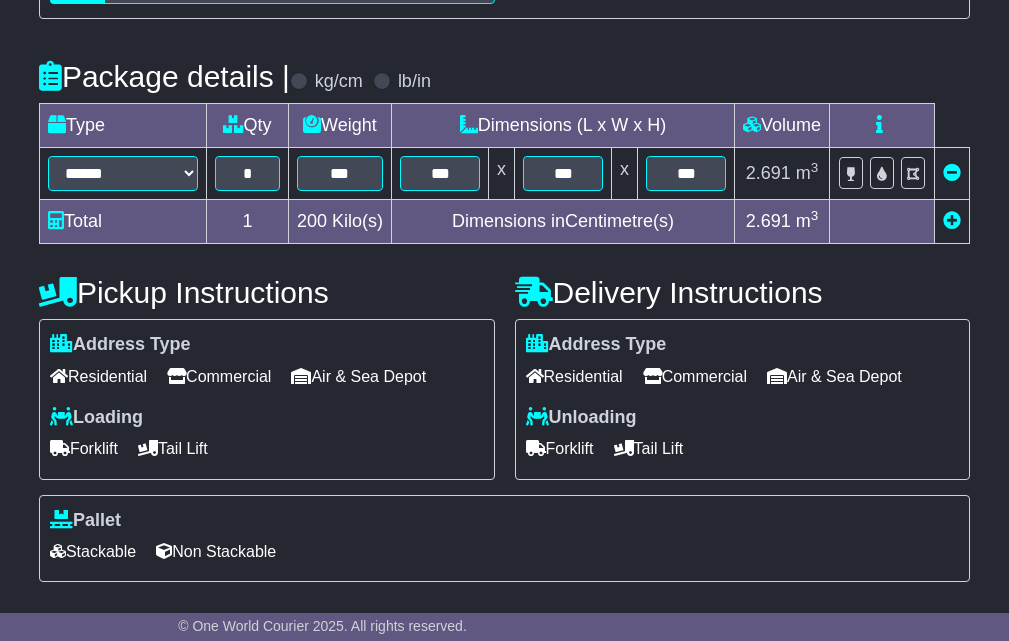 scroll, scrollTop: 630, scrollLeft: 0, axis: vertical 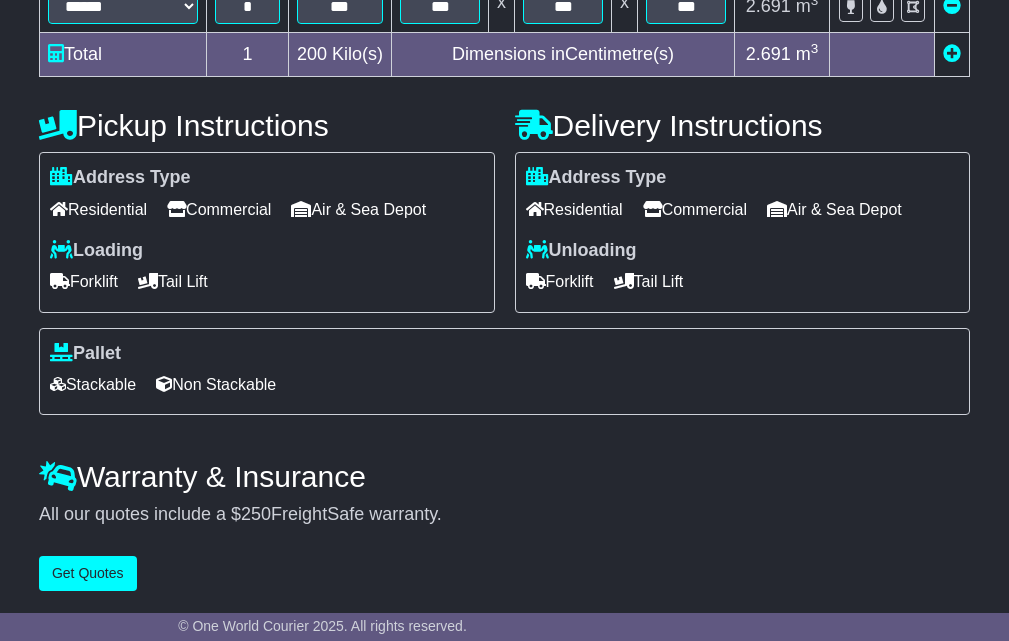click on "Stackable" at bounding box center [93, 384] 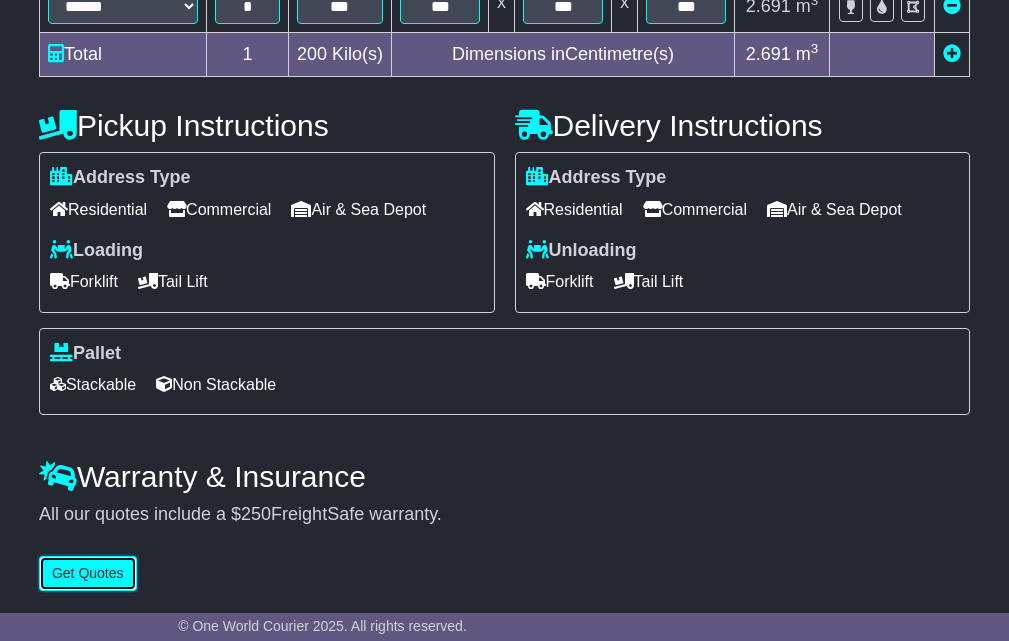 click on "Get Quotes" at bounding box center (88, 573) 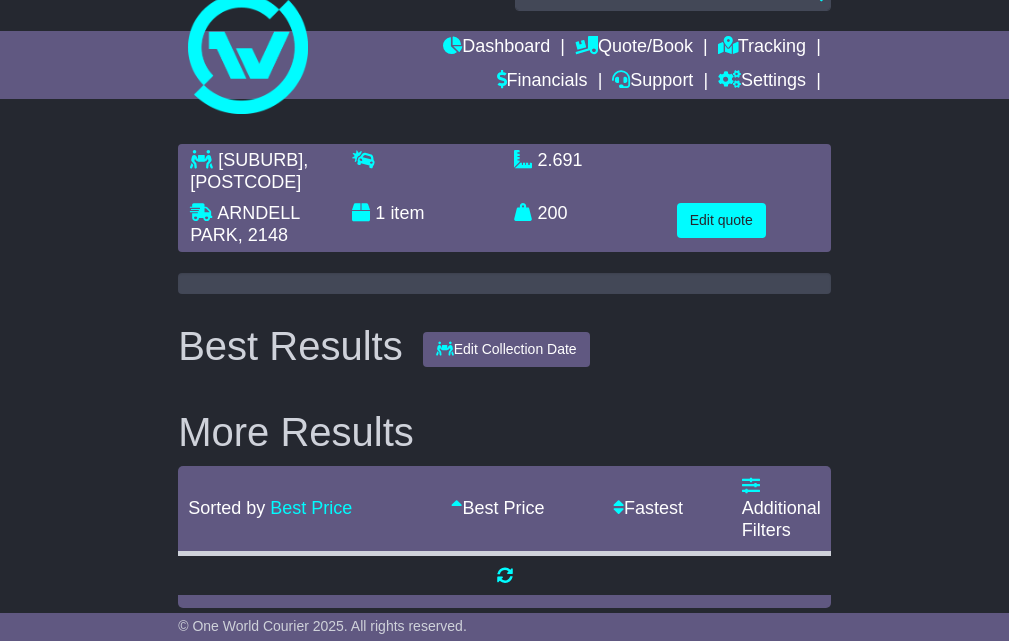 scroll, scrollTop: 59, scrollLeft: 0, axis: vertical 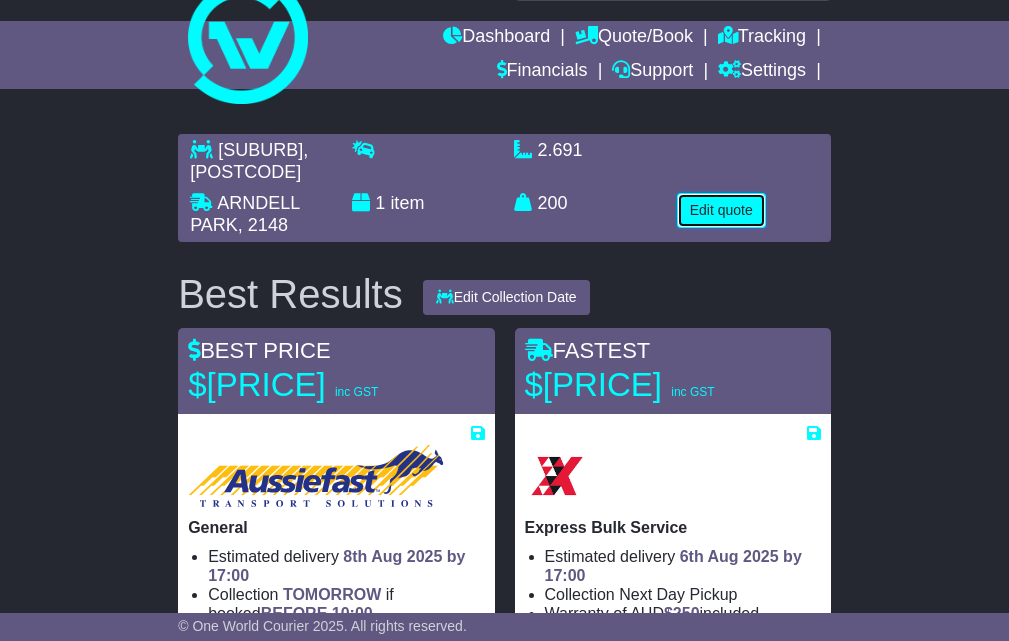 click on "Edit quote" at bounding box center [721, 210] 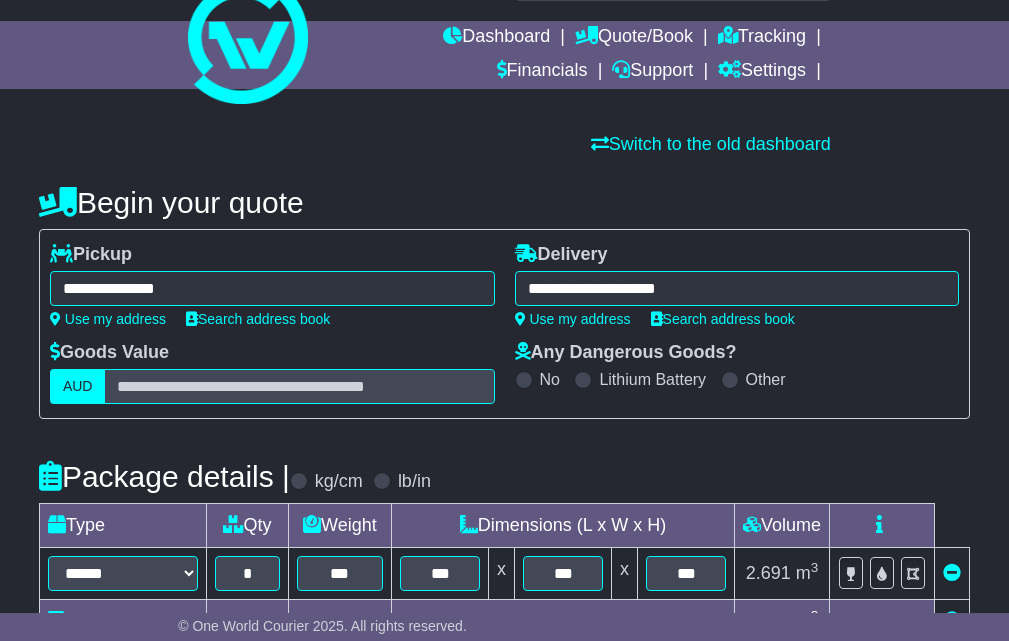 click on "**********" at bounding box center (737, 285) 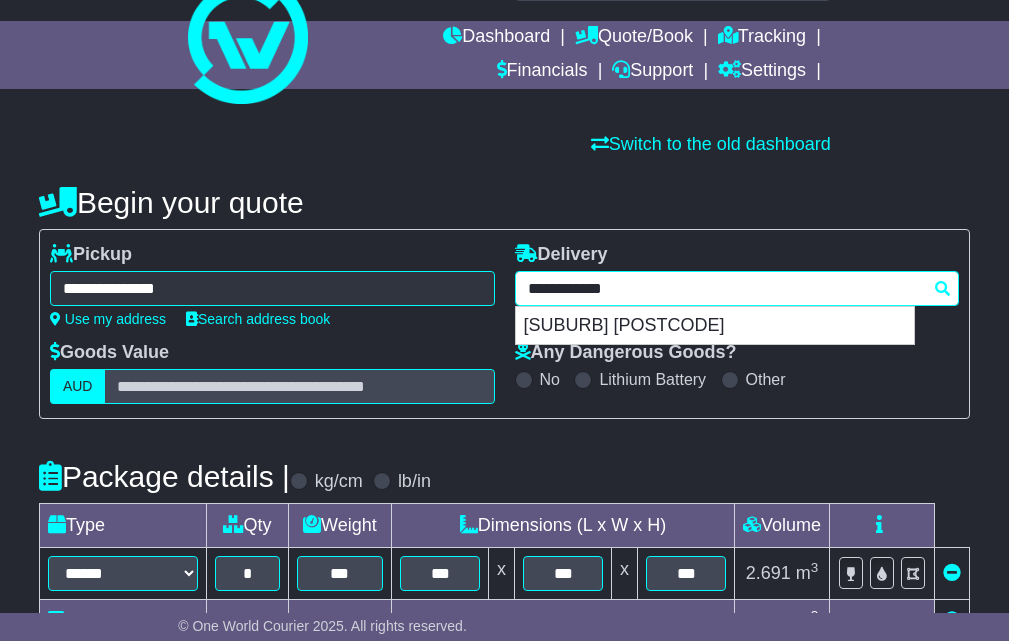 paste 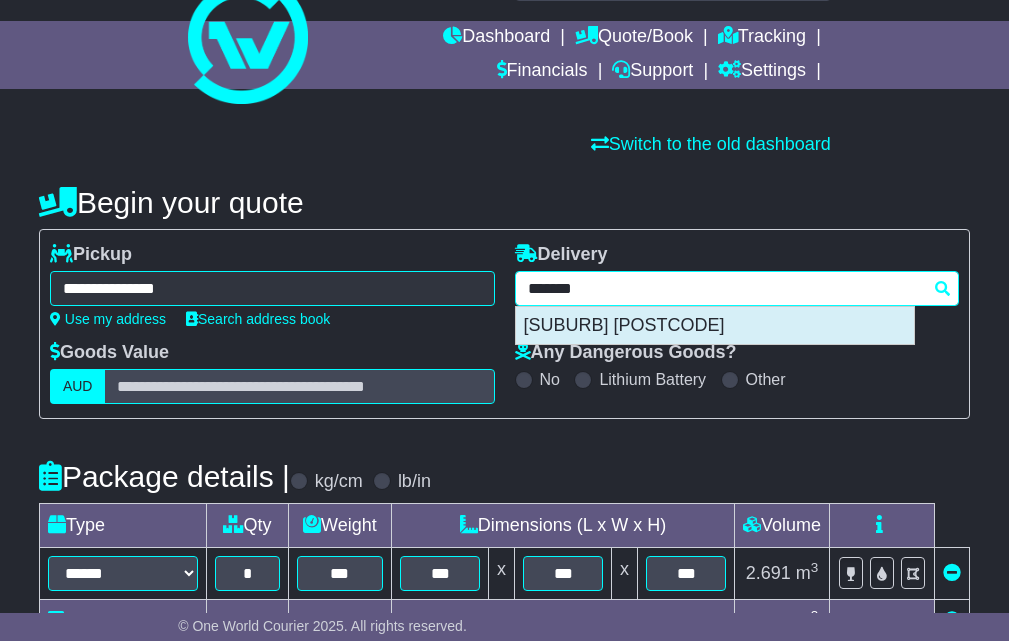 click on "[SUBURB] [POSTCODE]" at bounding box center (715, 326) 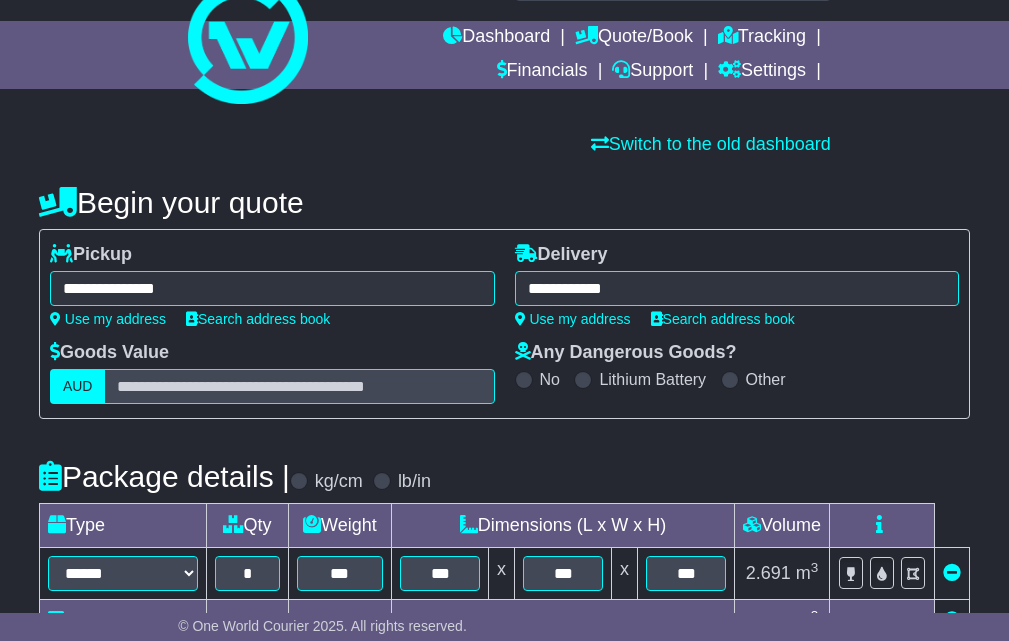 type on "**********" 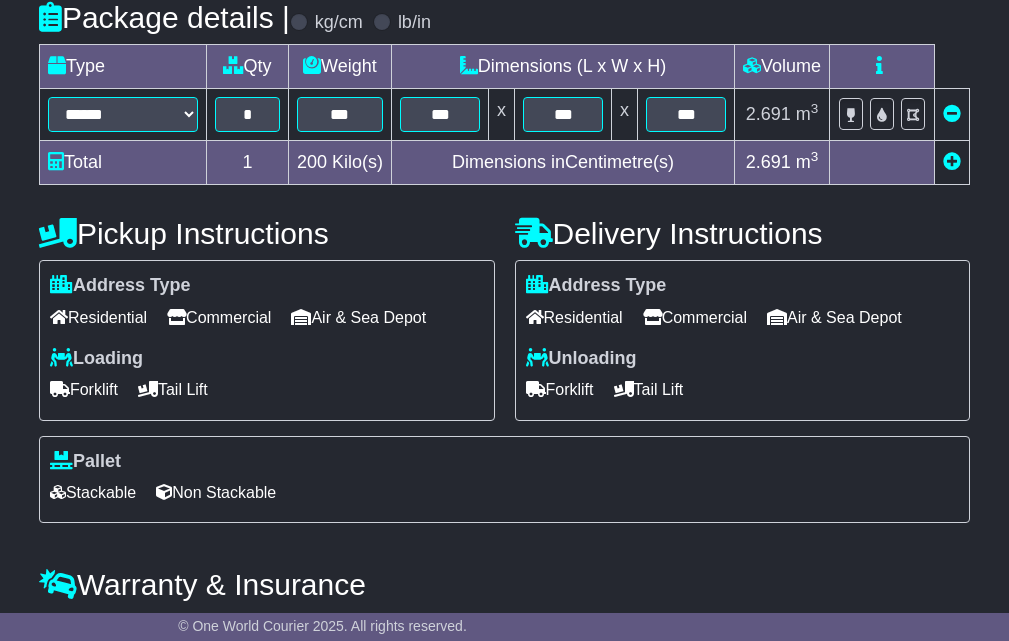 scroll, scrollTop: 632, scrollLeft: 0, axis: vertical 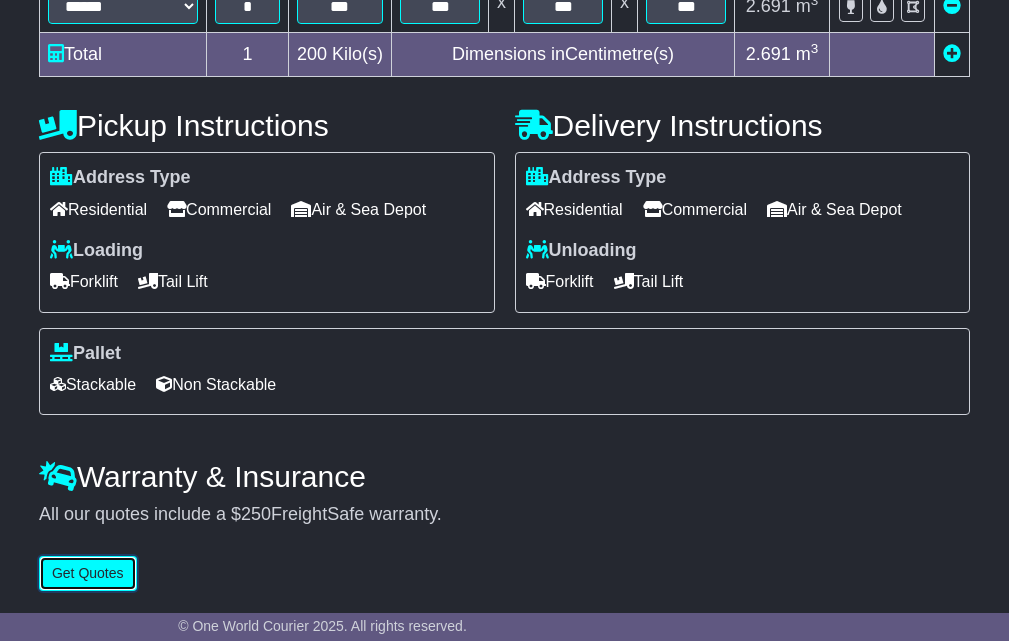 click on "Get Quotes" at bounding box center (88, 573) 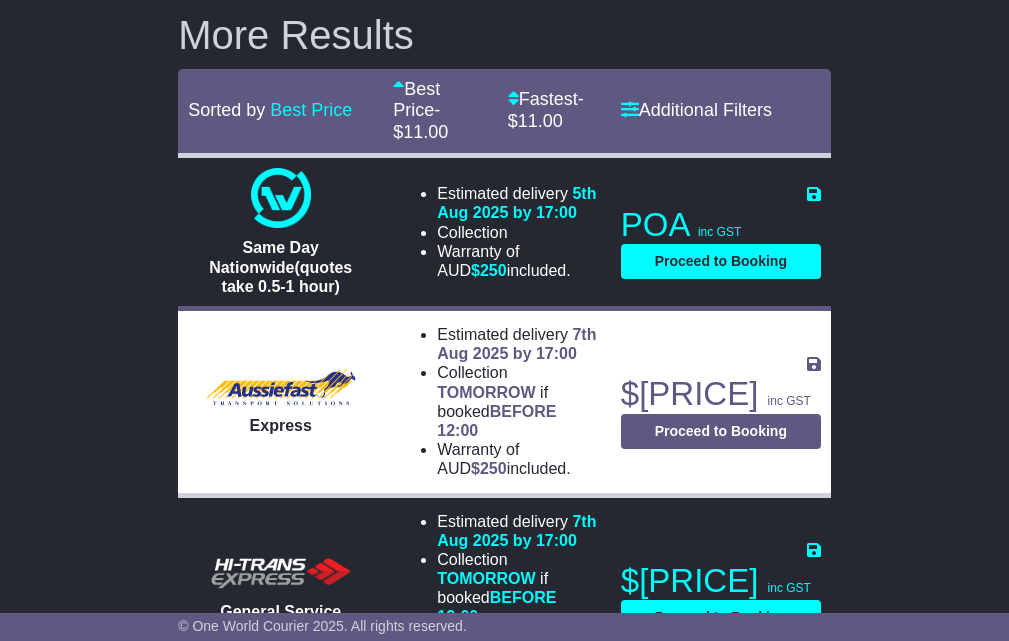 scroll, scrollTop: 833, scrollLeft: 0, axis: vertical 